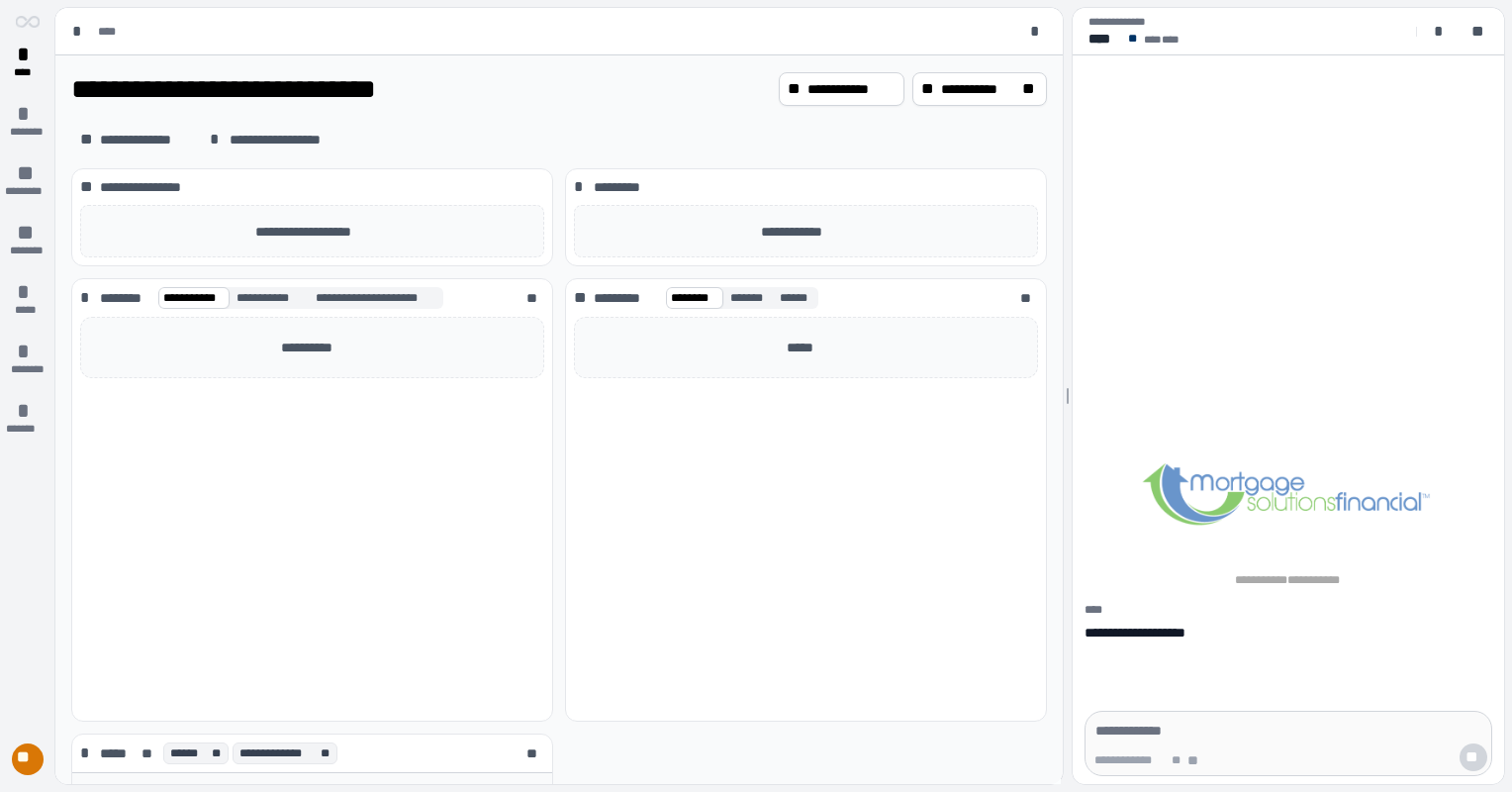 scroll, scrollTop: 0, scrollLeft: 0, axis: both 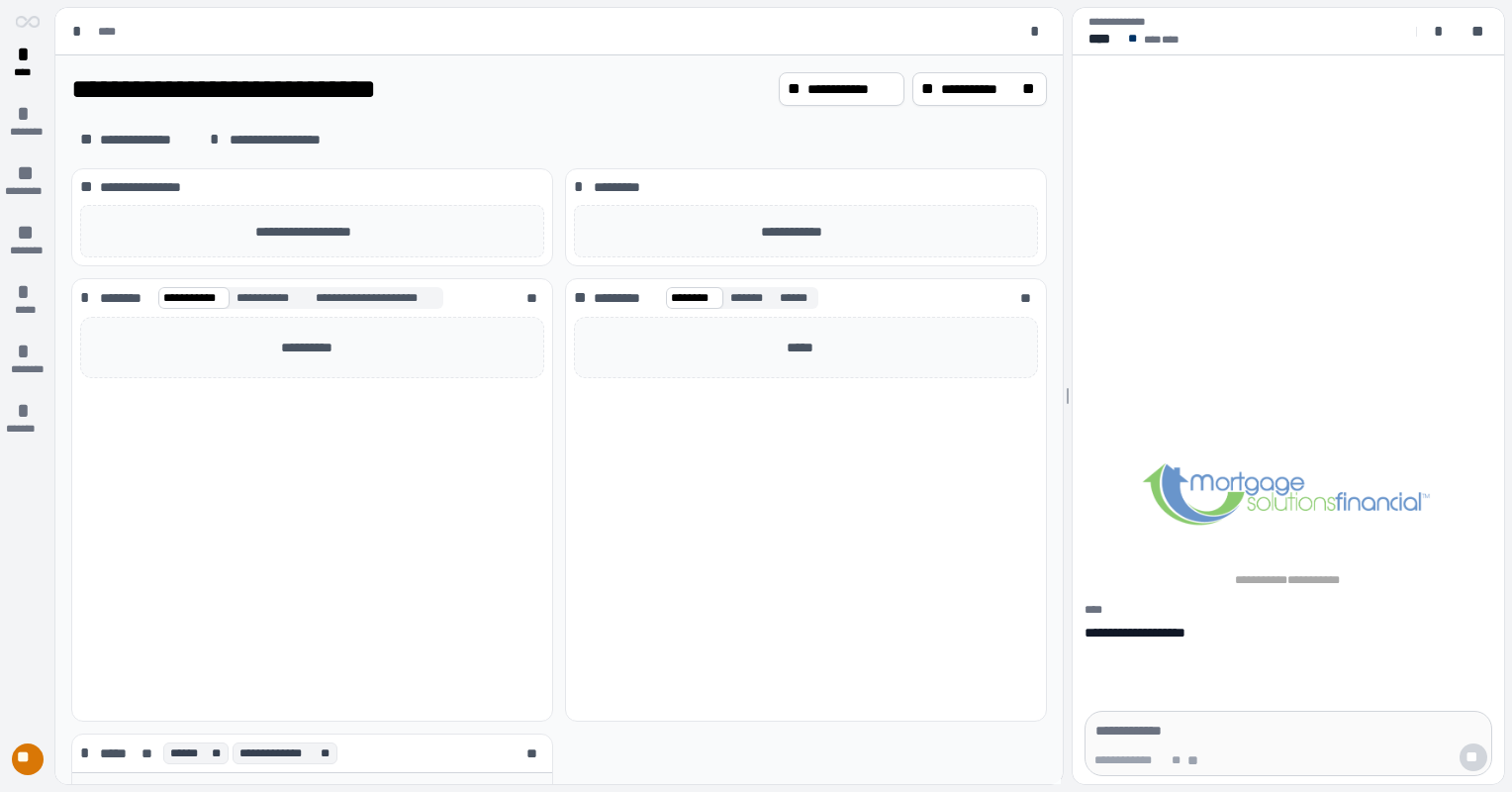 click on "********" at bounding box center (125, 298) 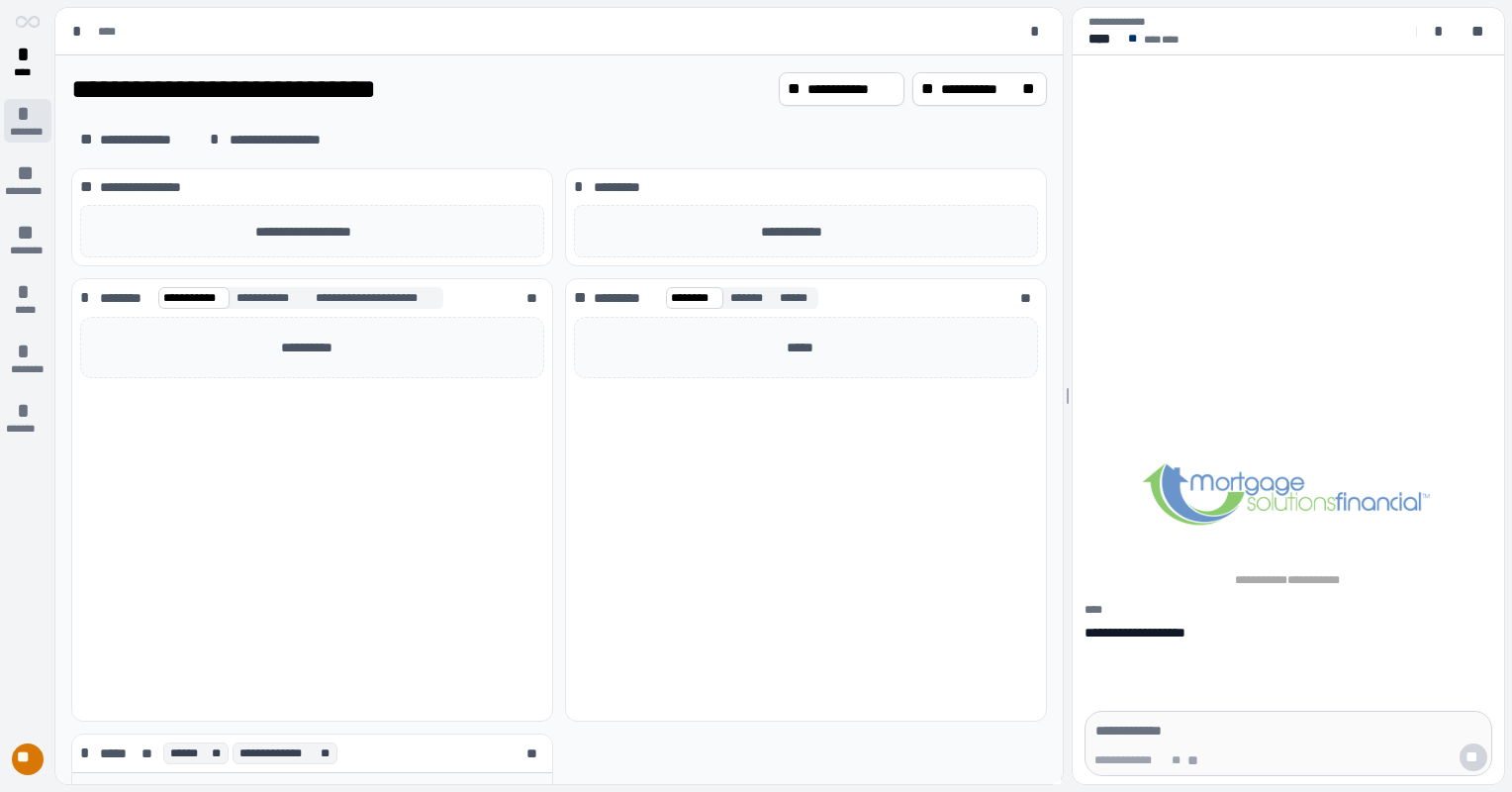 click on "*" at bounding box center [28, 114] 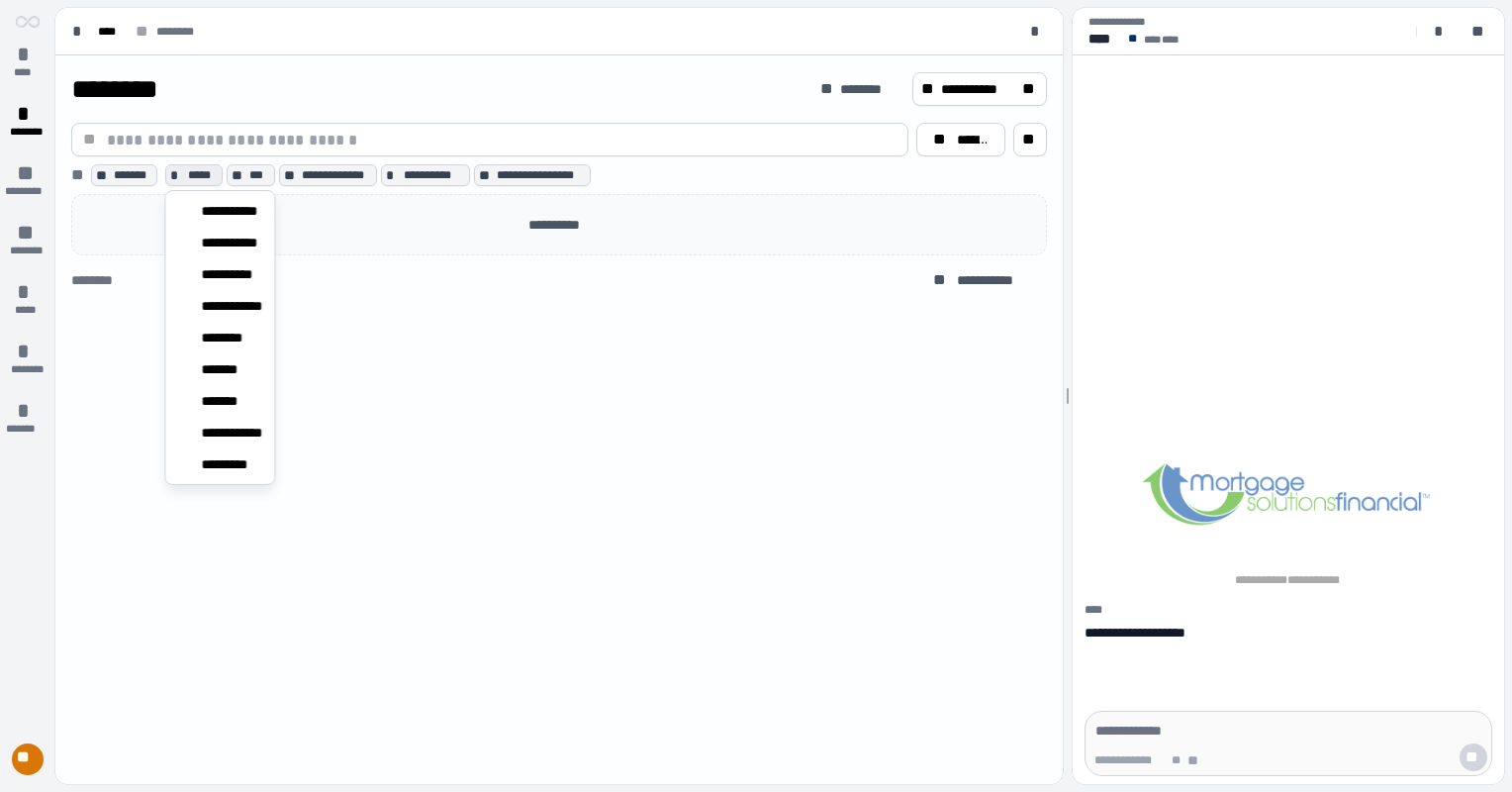 click on "*****" at bounding box center [203, 175] 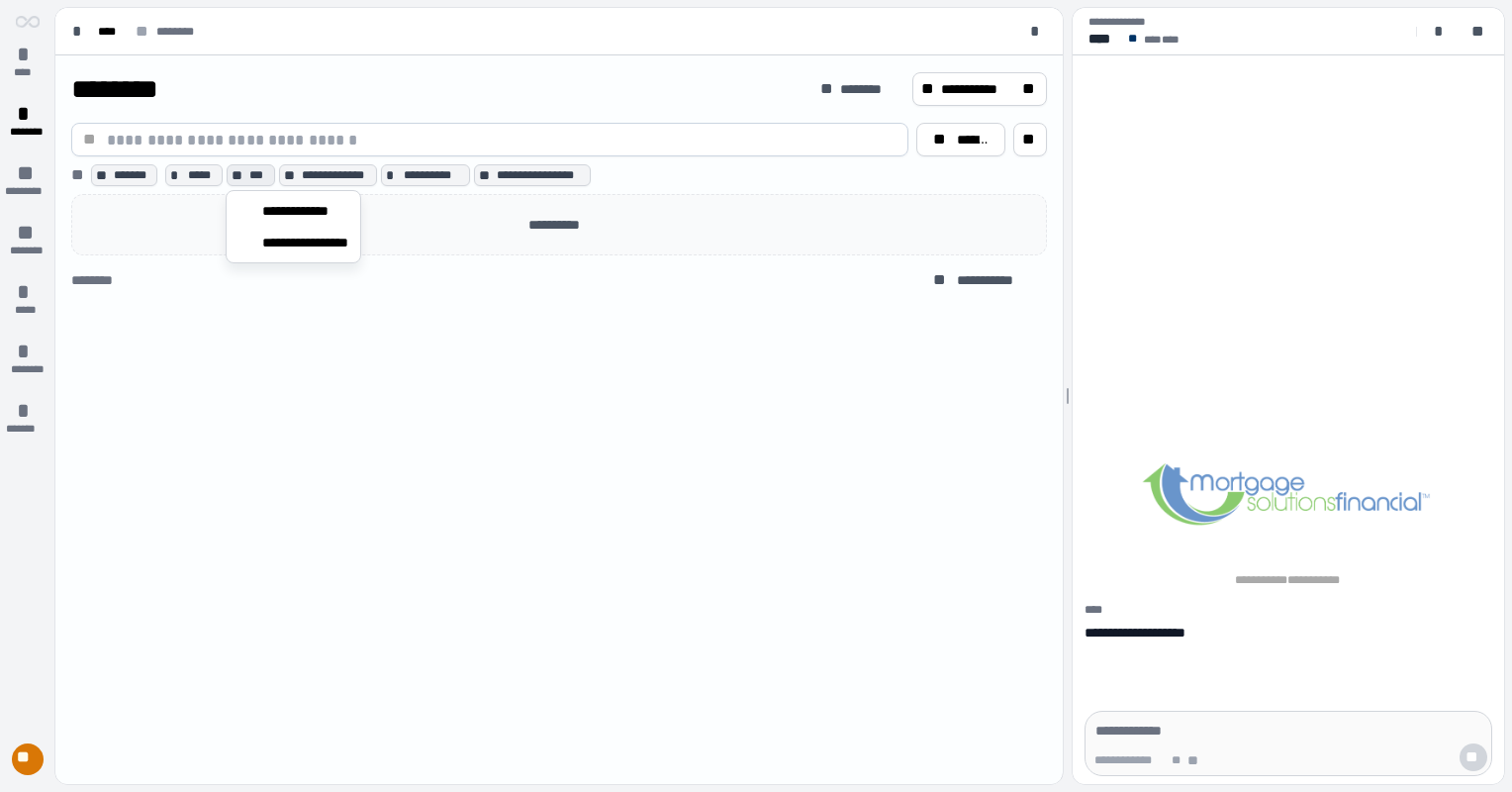 click on "***" at bounding box center [259, 175] 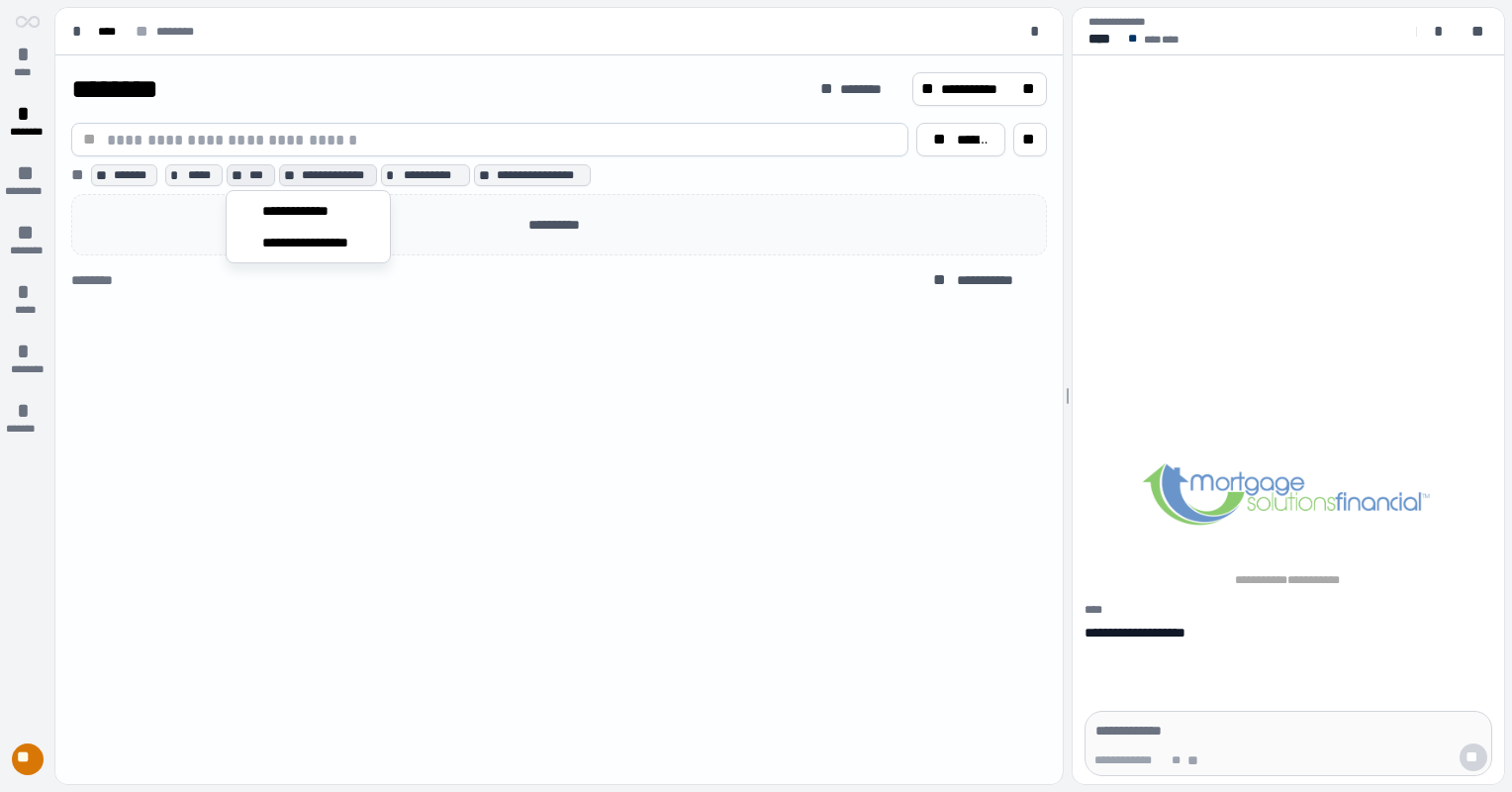click on "**********" at bounding box center (337, 175) 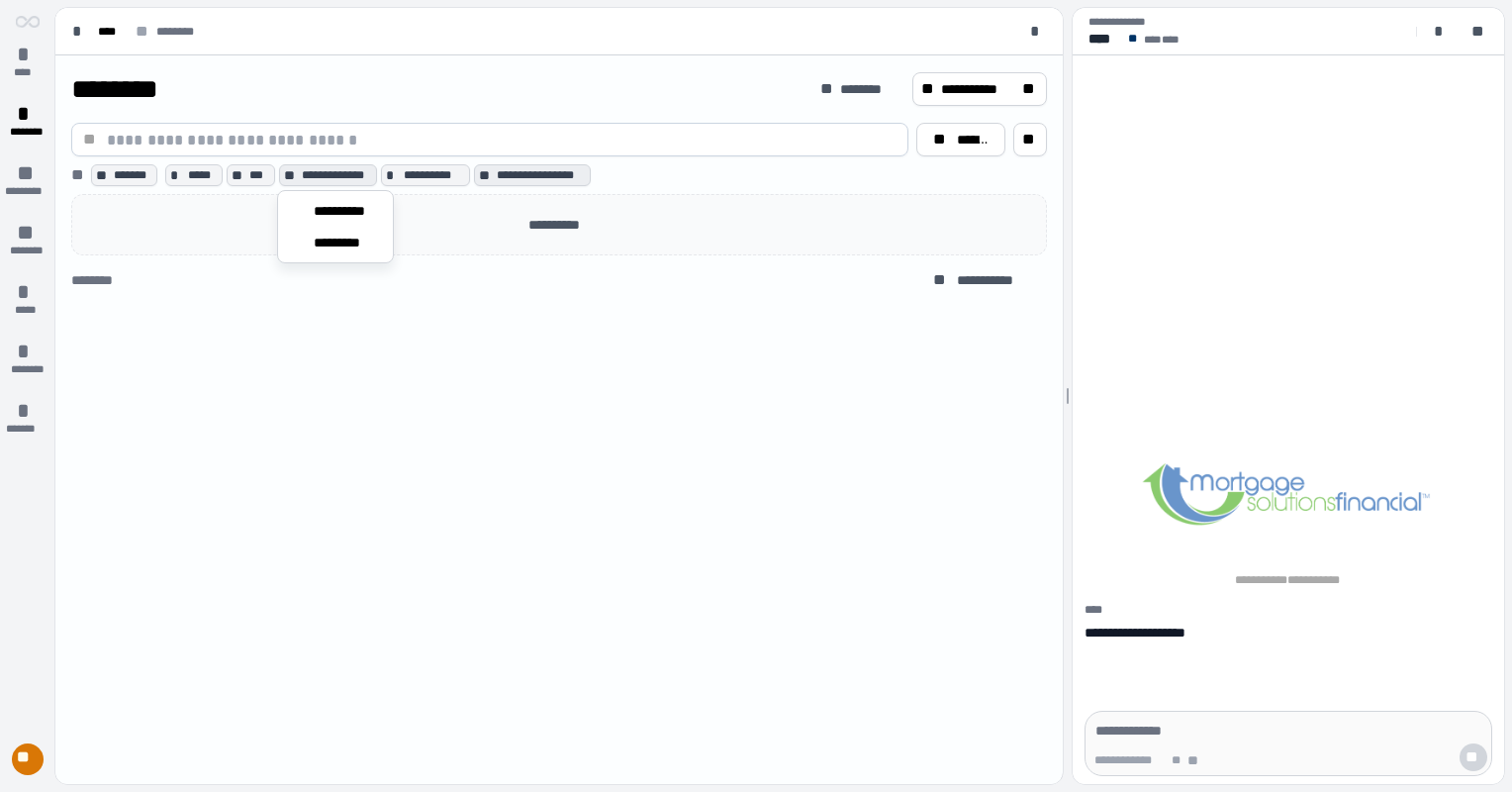 click on "**********" at bounding box center (540, 175) 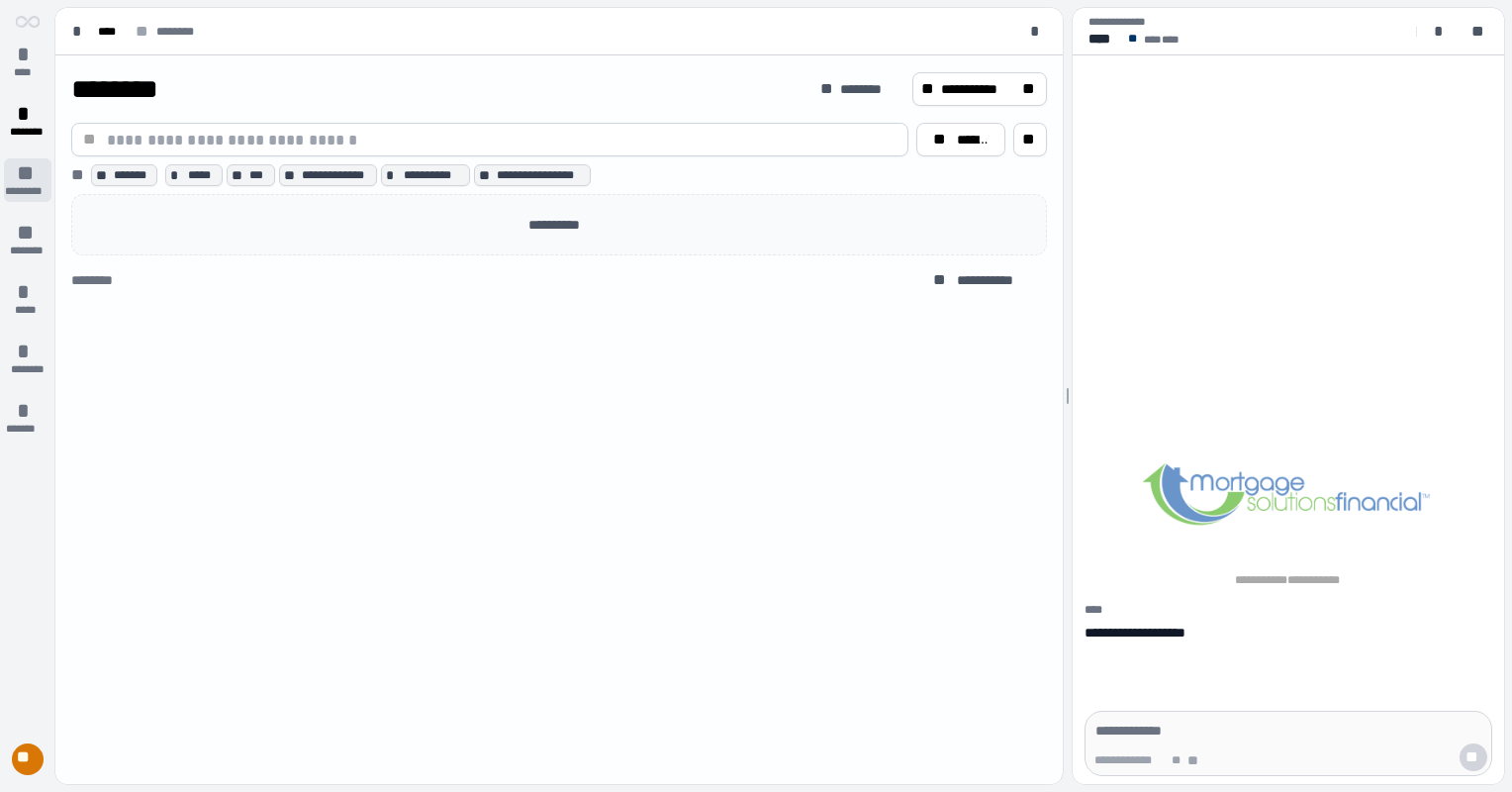 click on "*********" at bounding box center [28, 191] 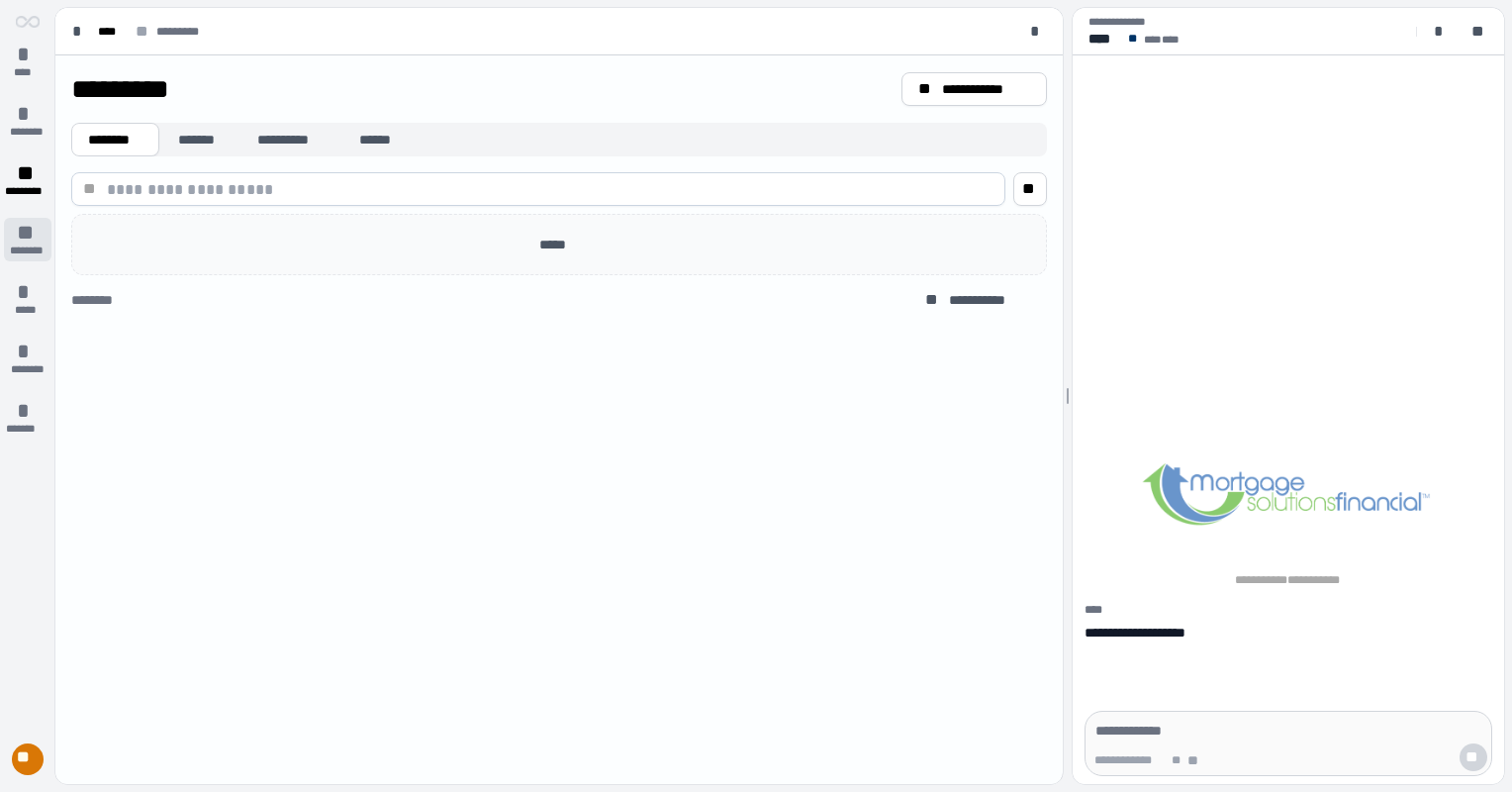 click on "********" at bounding box center [28, 250] 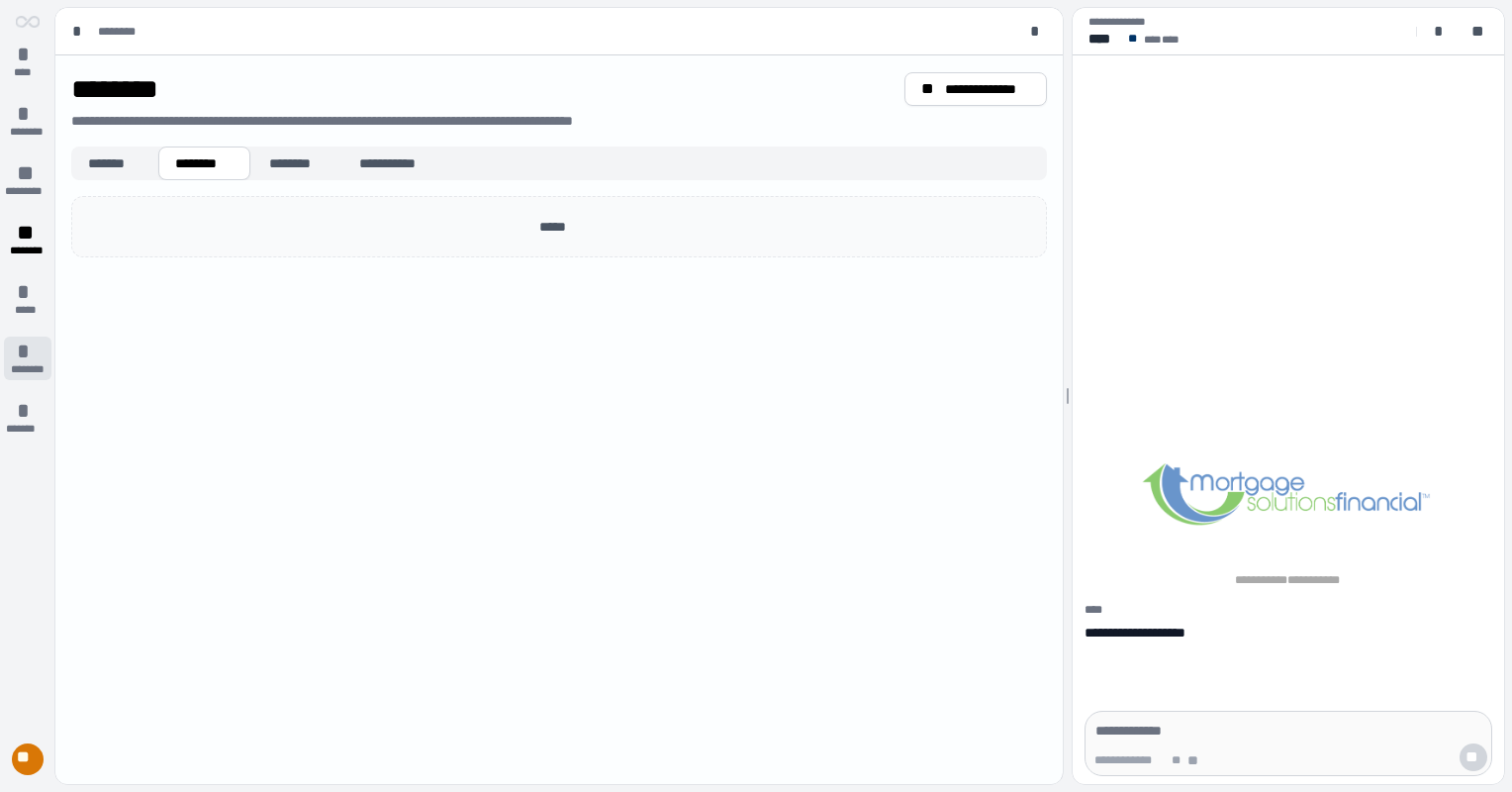 click on "*" at bounding box center (28, 351) 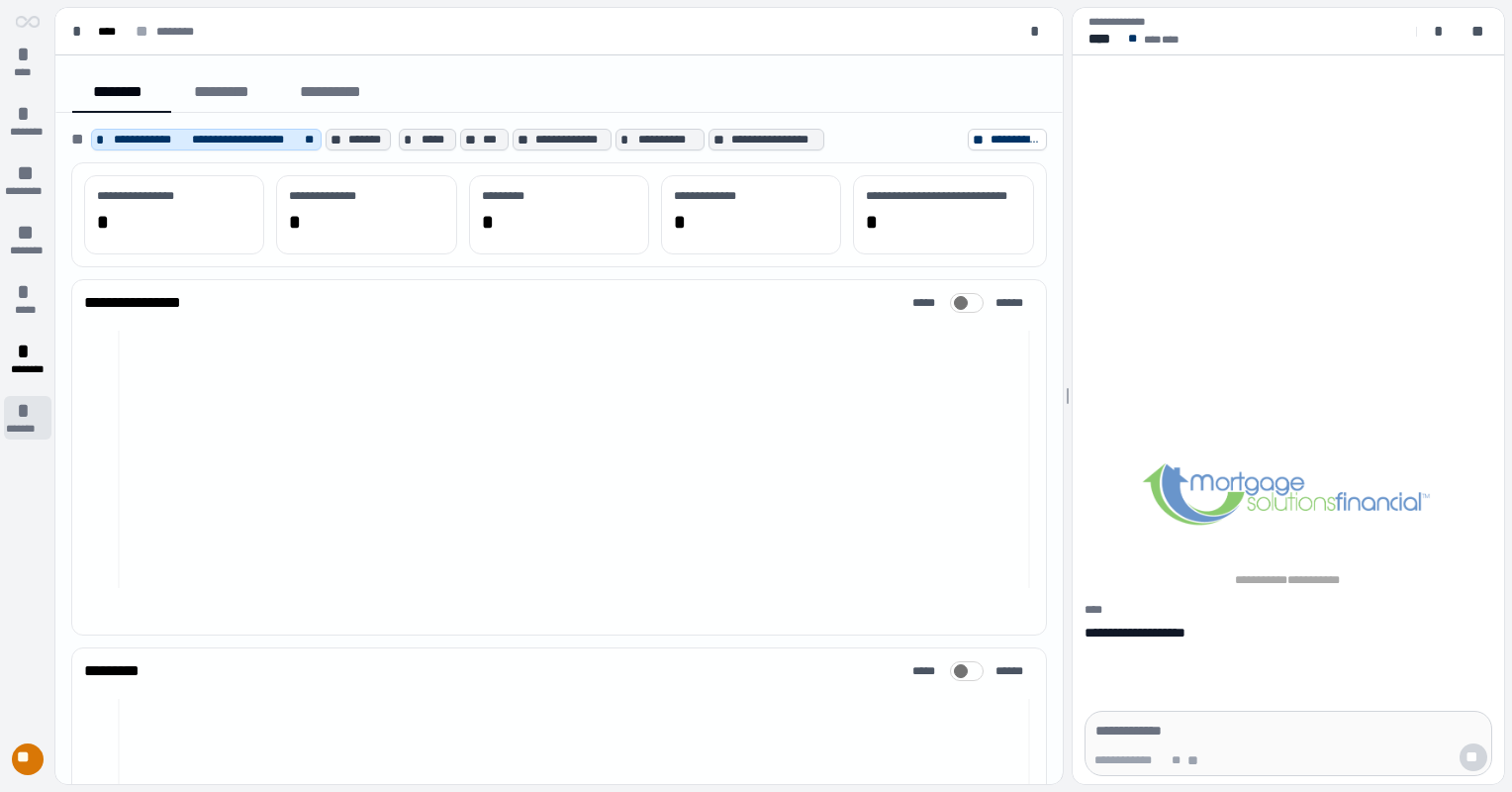 click on "*******" at bounding box center (28, 429) 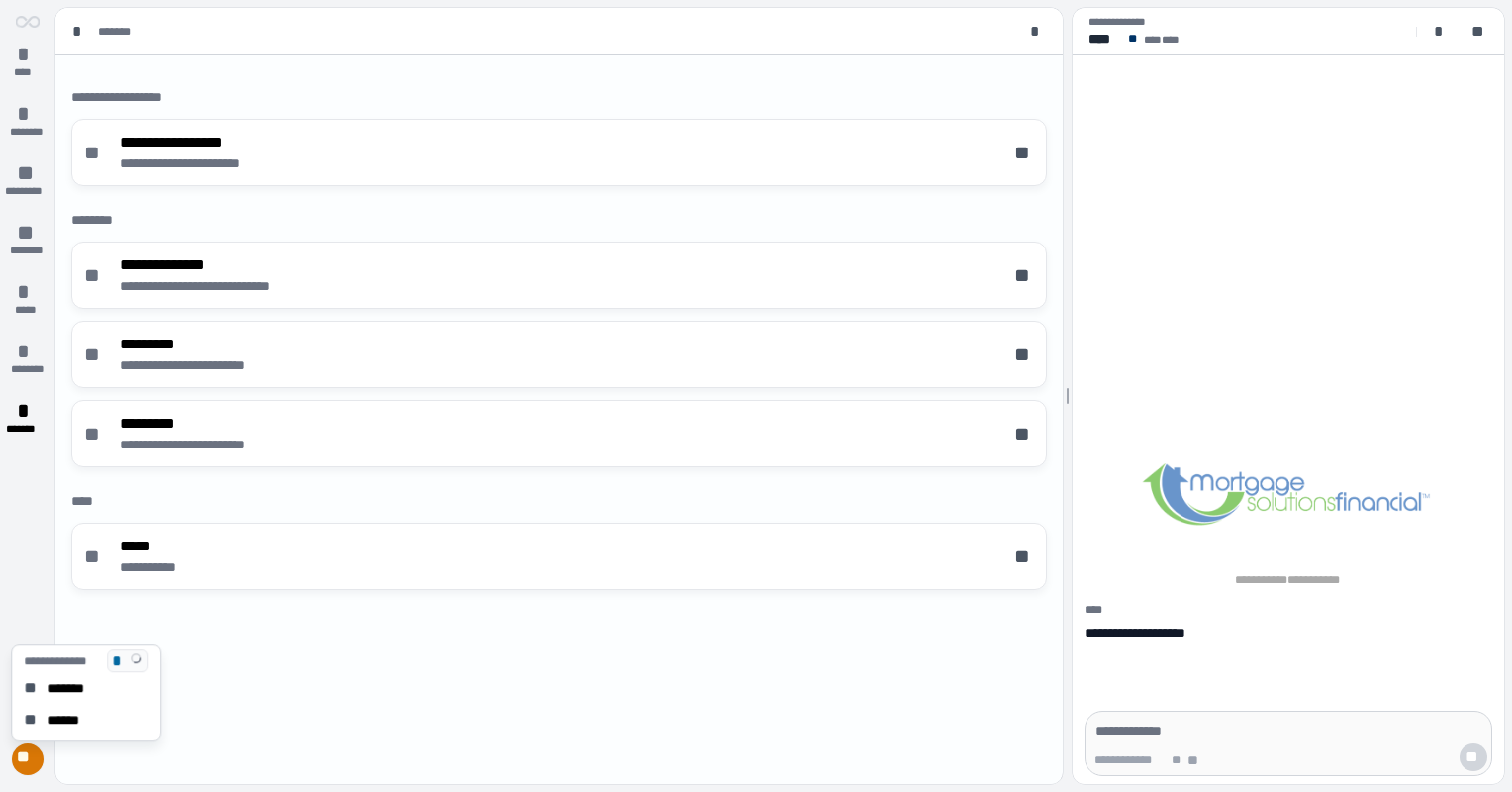 click on "**" at bounding box center (28, 759) 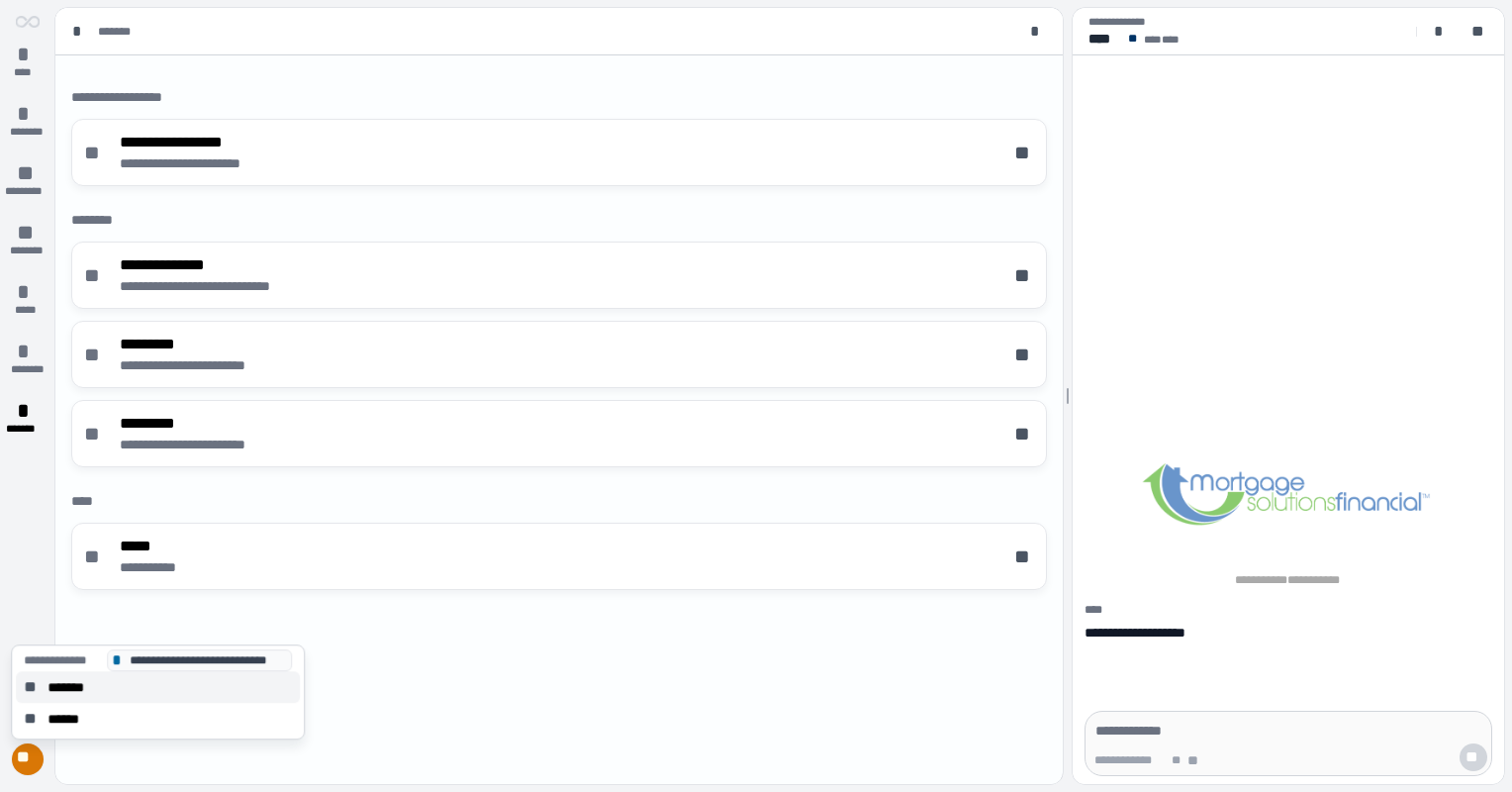 click on "*******" at bounding box center [72, 687] 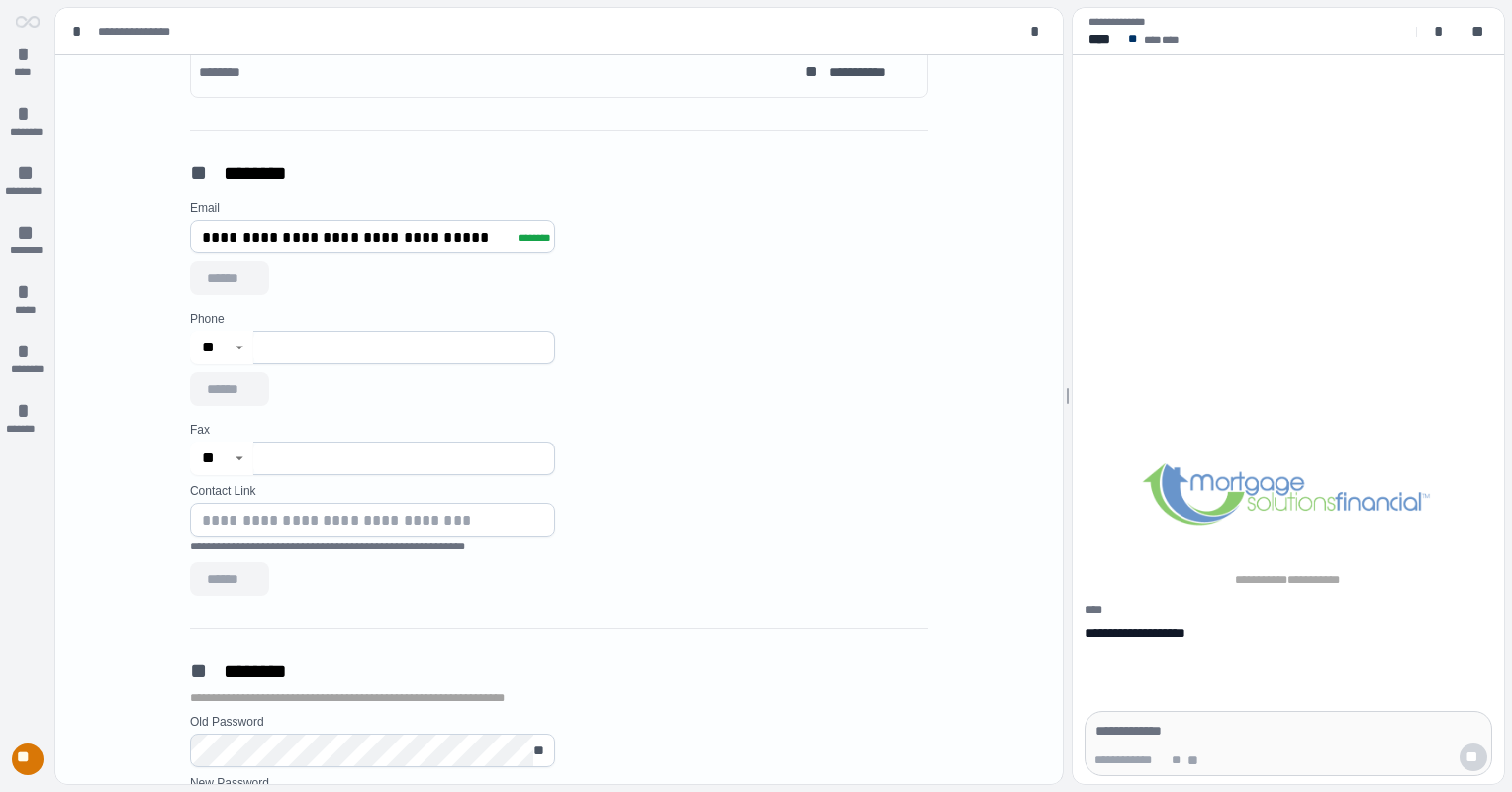scroll, scrollTop: 891, scrollLeft: 0, axis: vertical 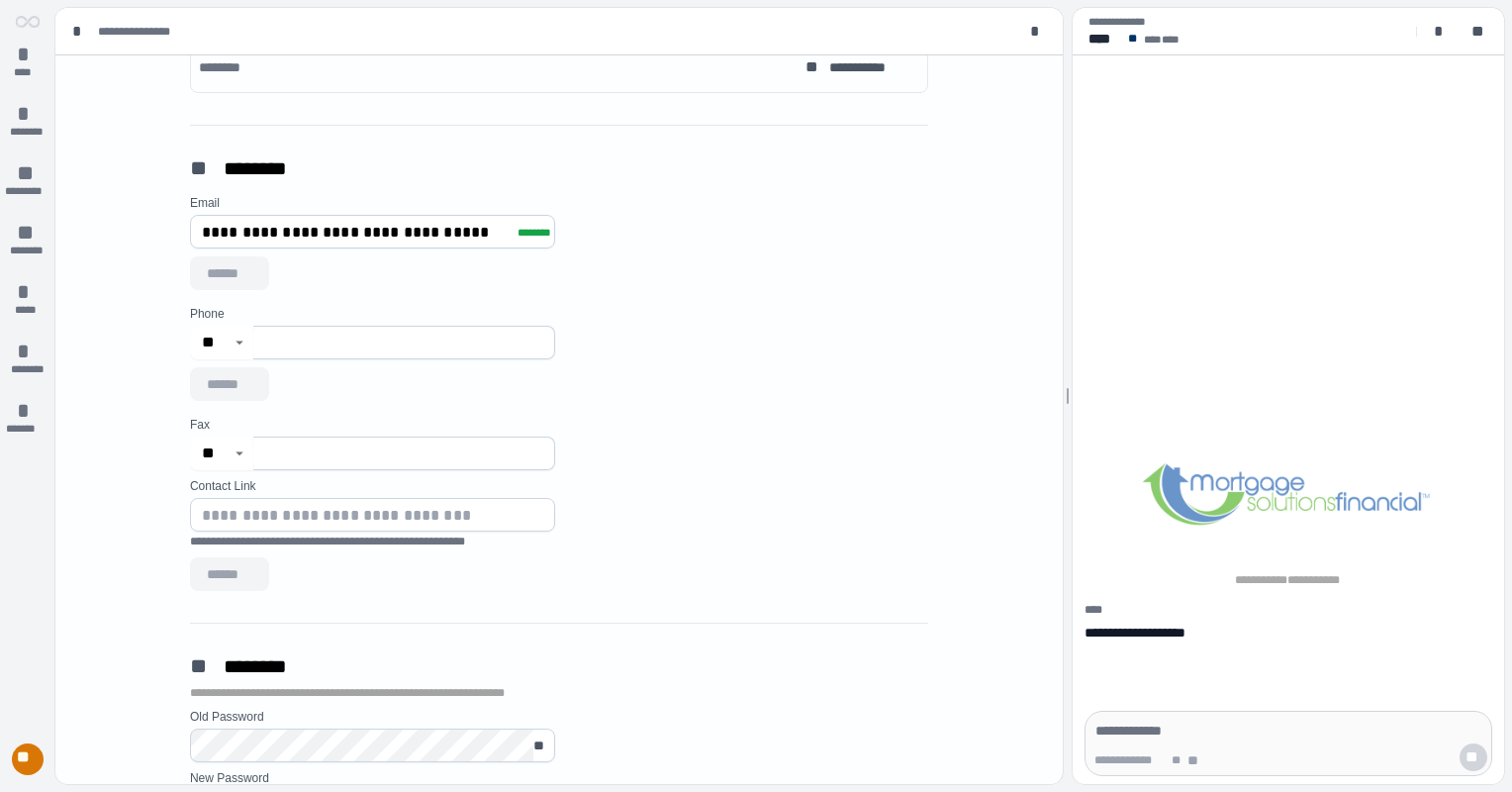 click at bounding box center (404, 343) 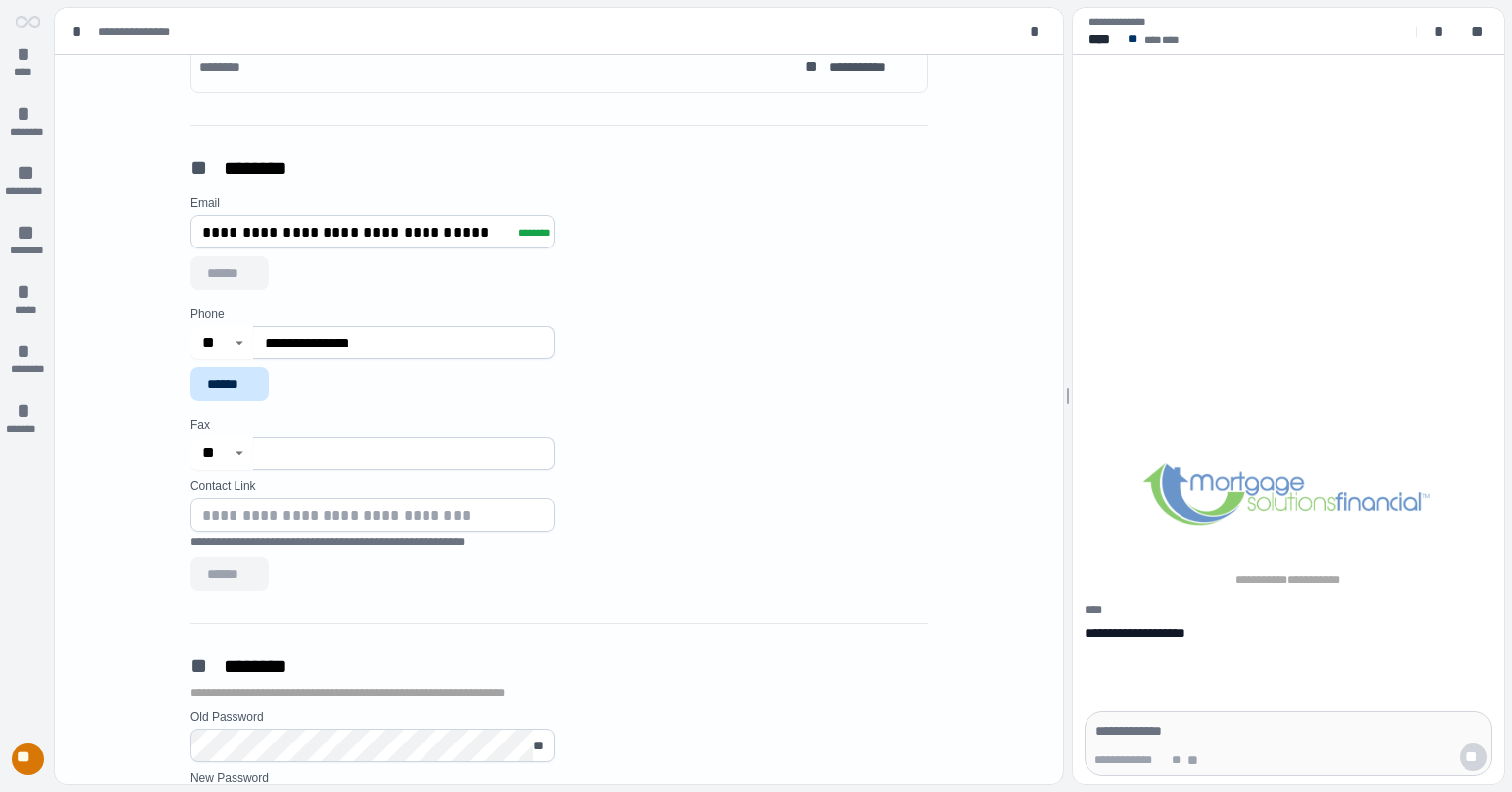 type on "**********" 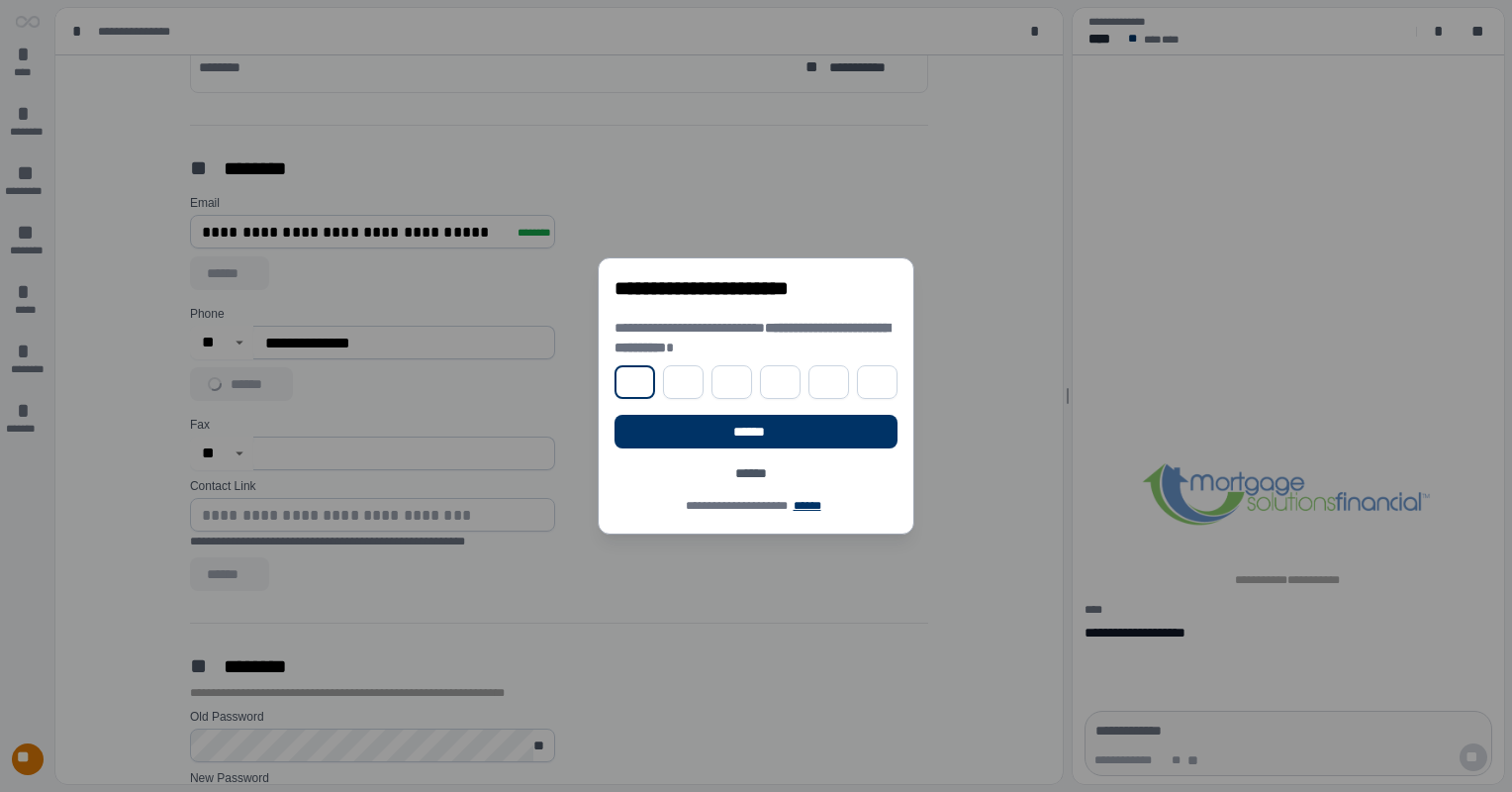 type on "*" 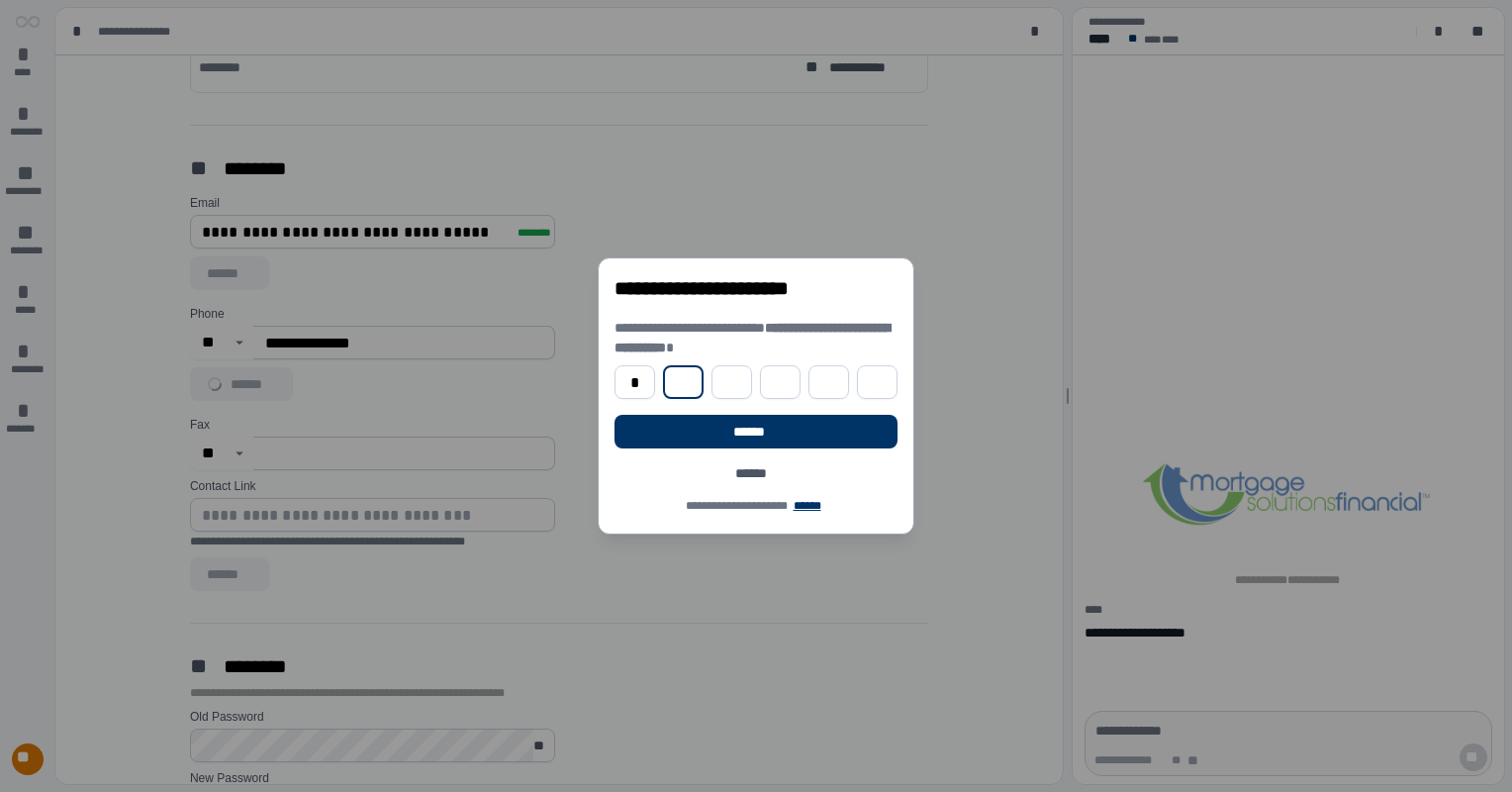 type on "*" 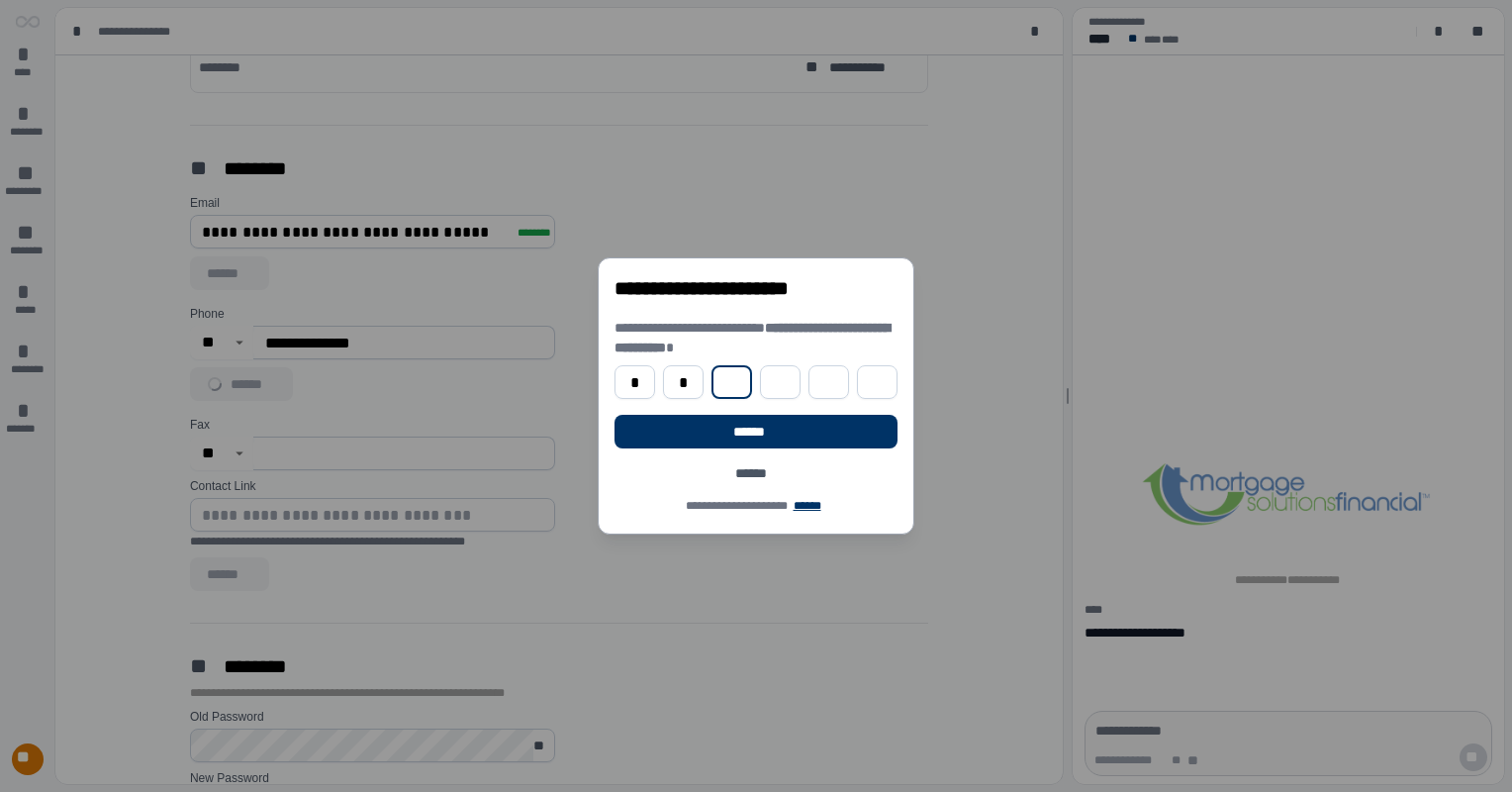 type on "*" 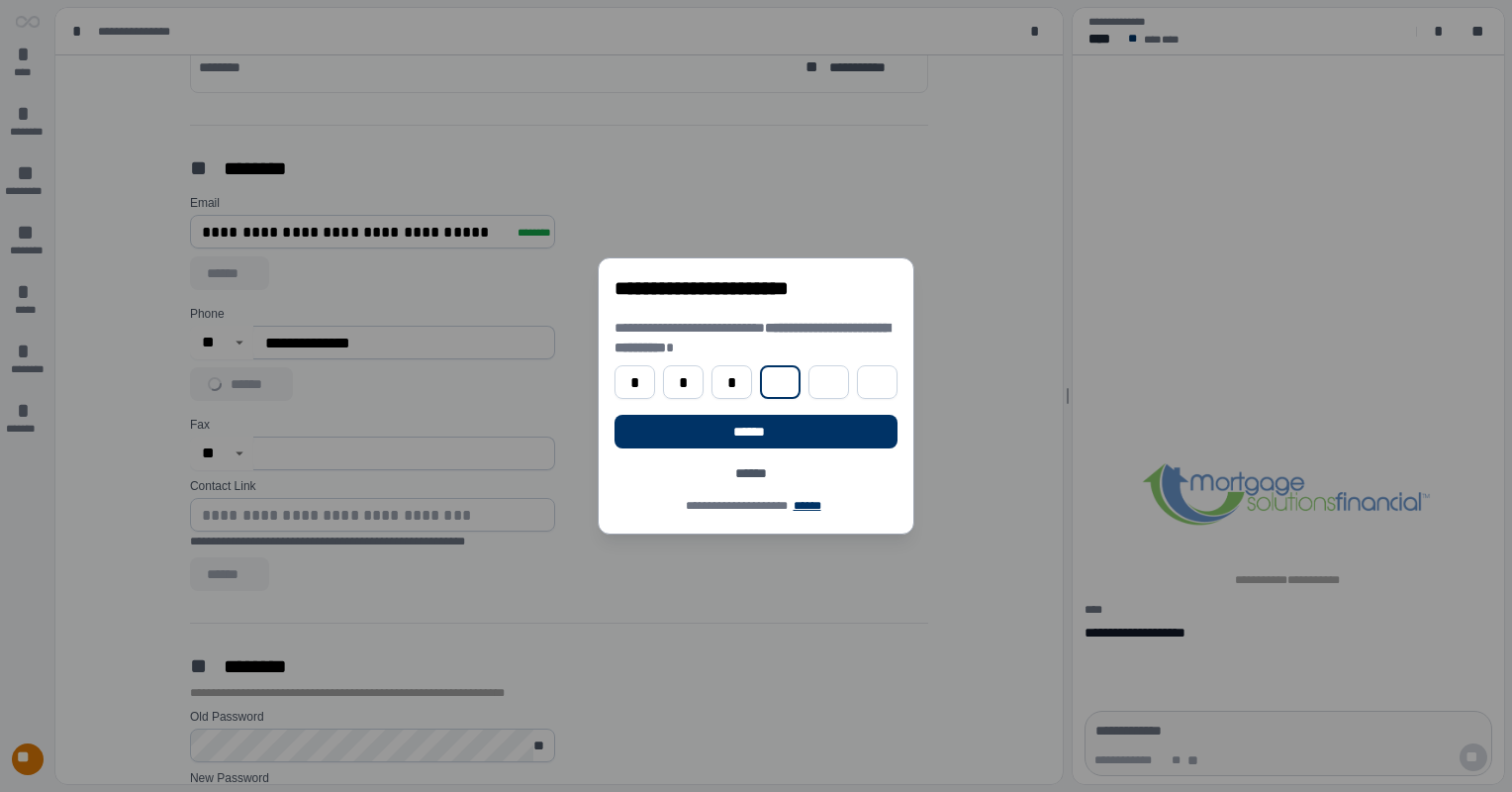 type on "*" 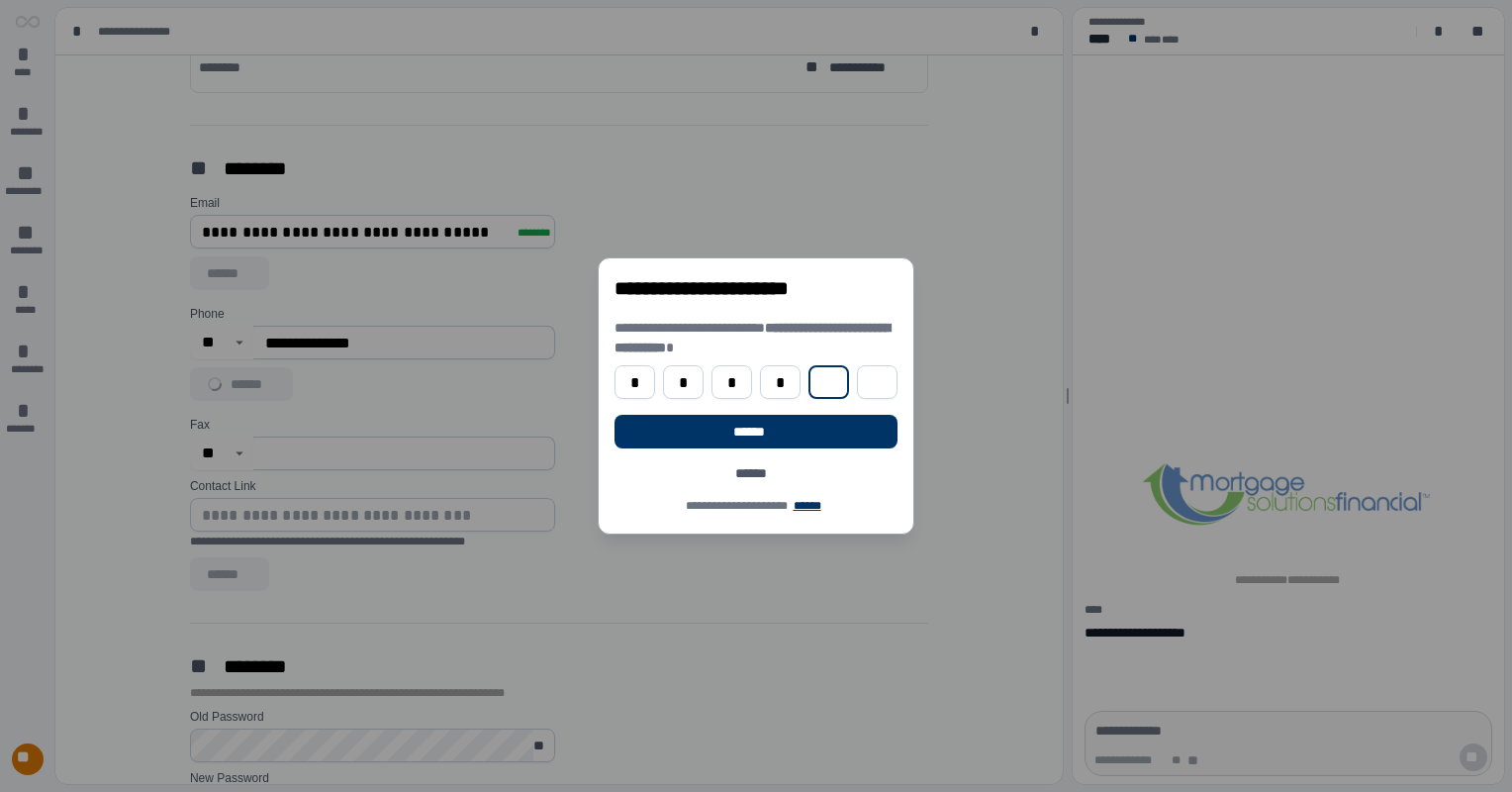 type on "*" 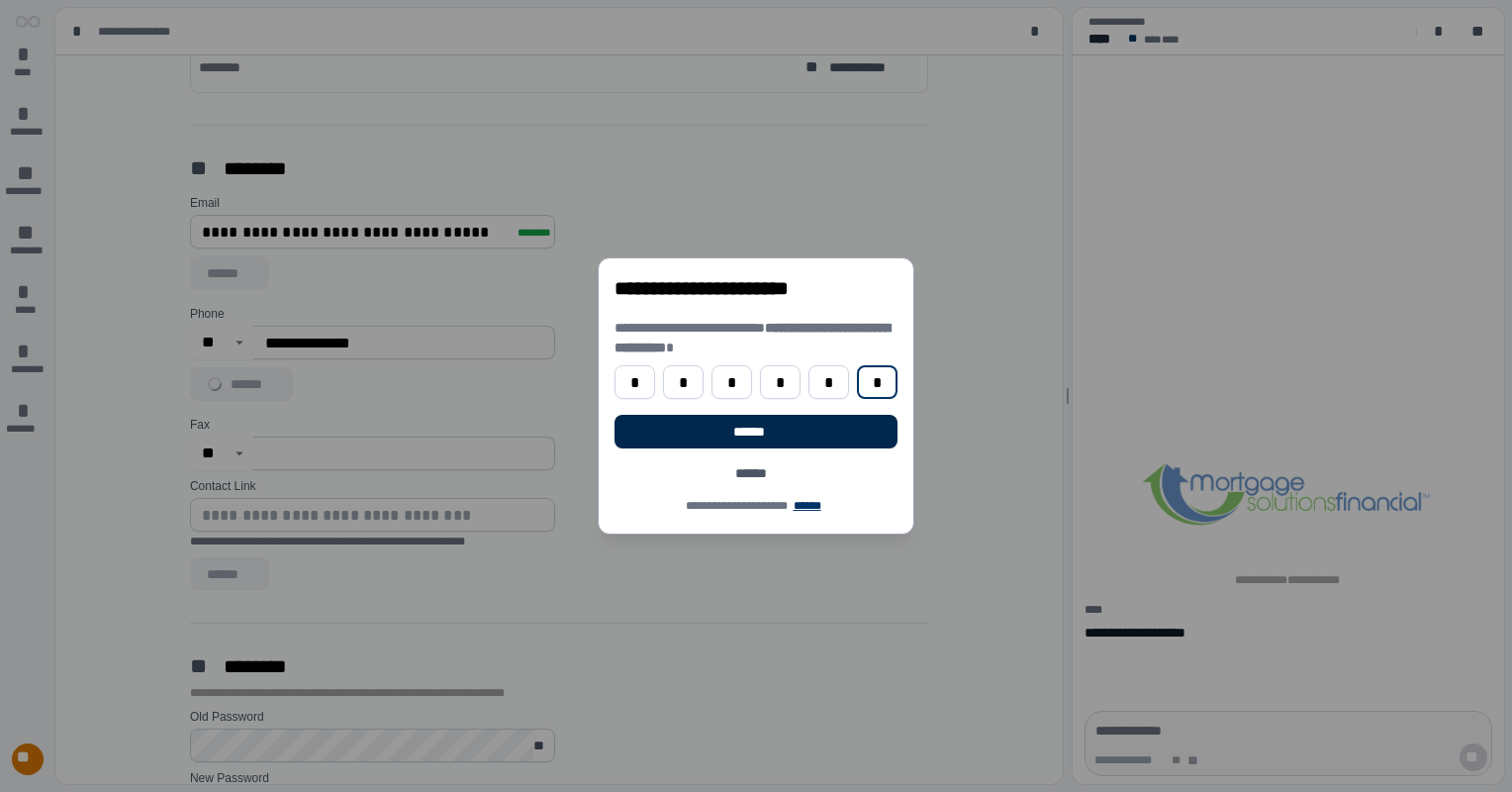 type on "*" 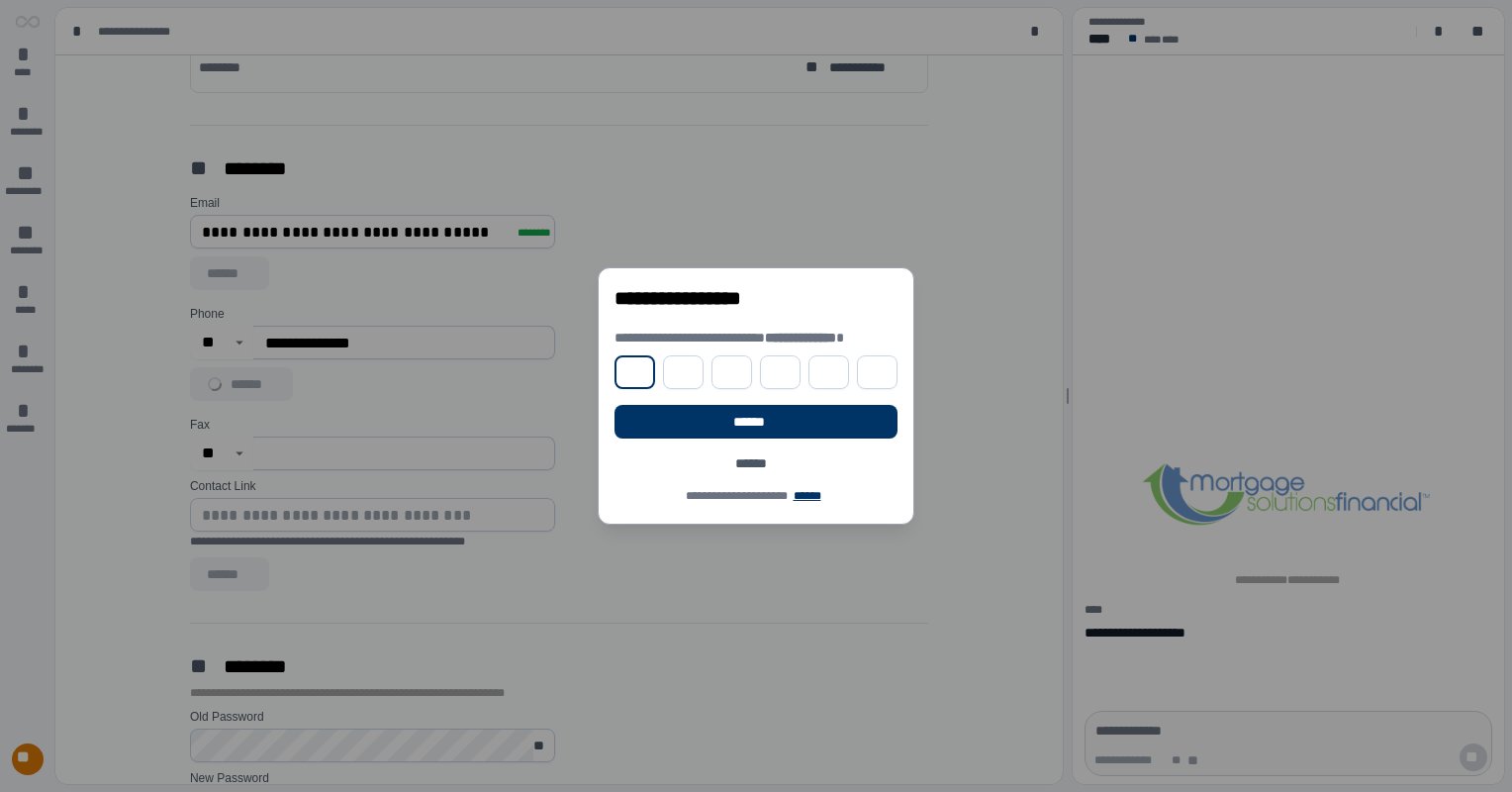 type on "*" 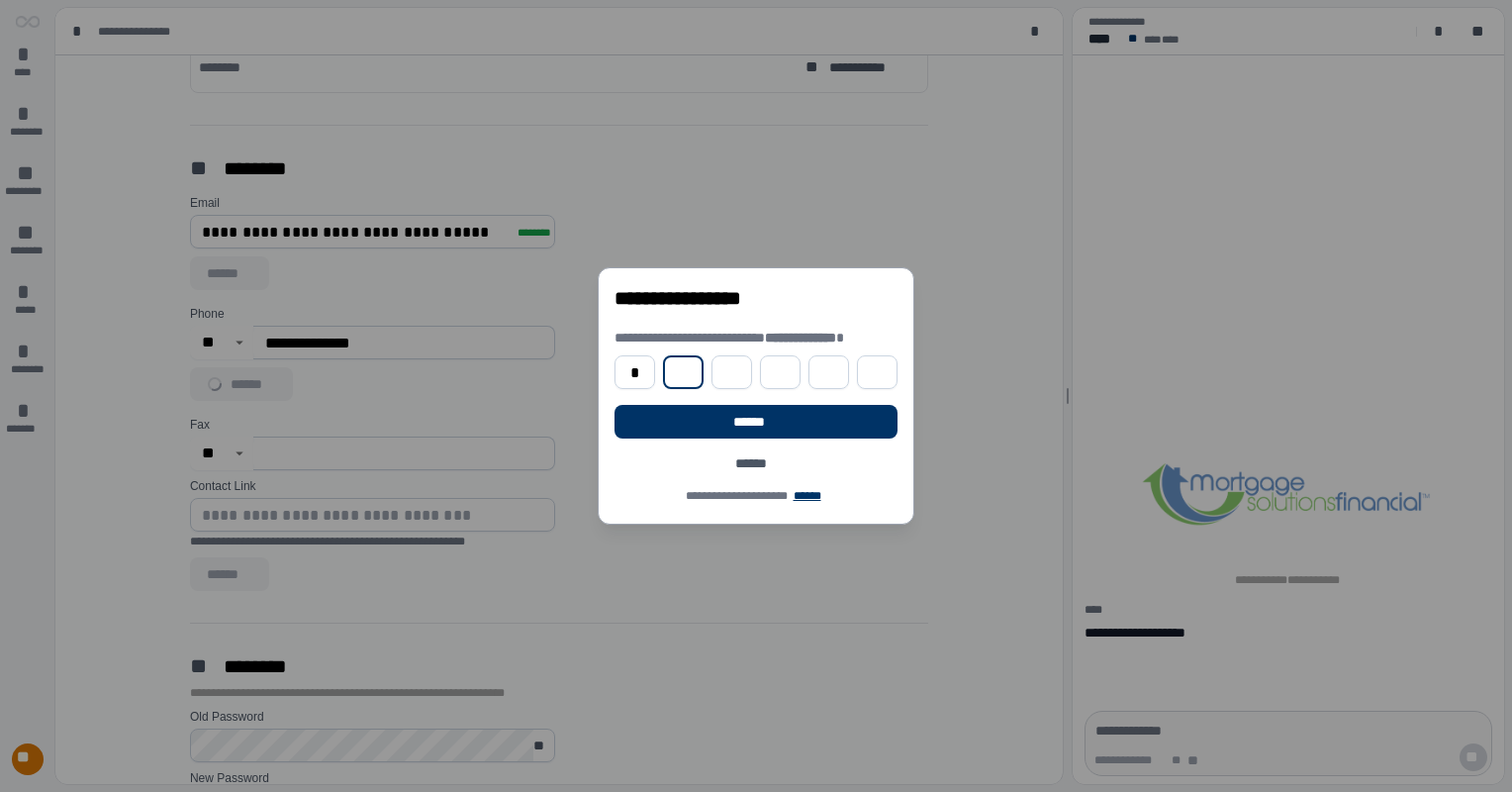 type on "*" 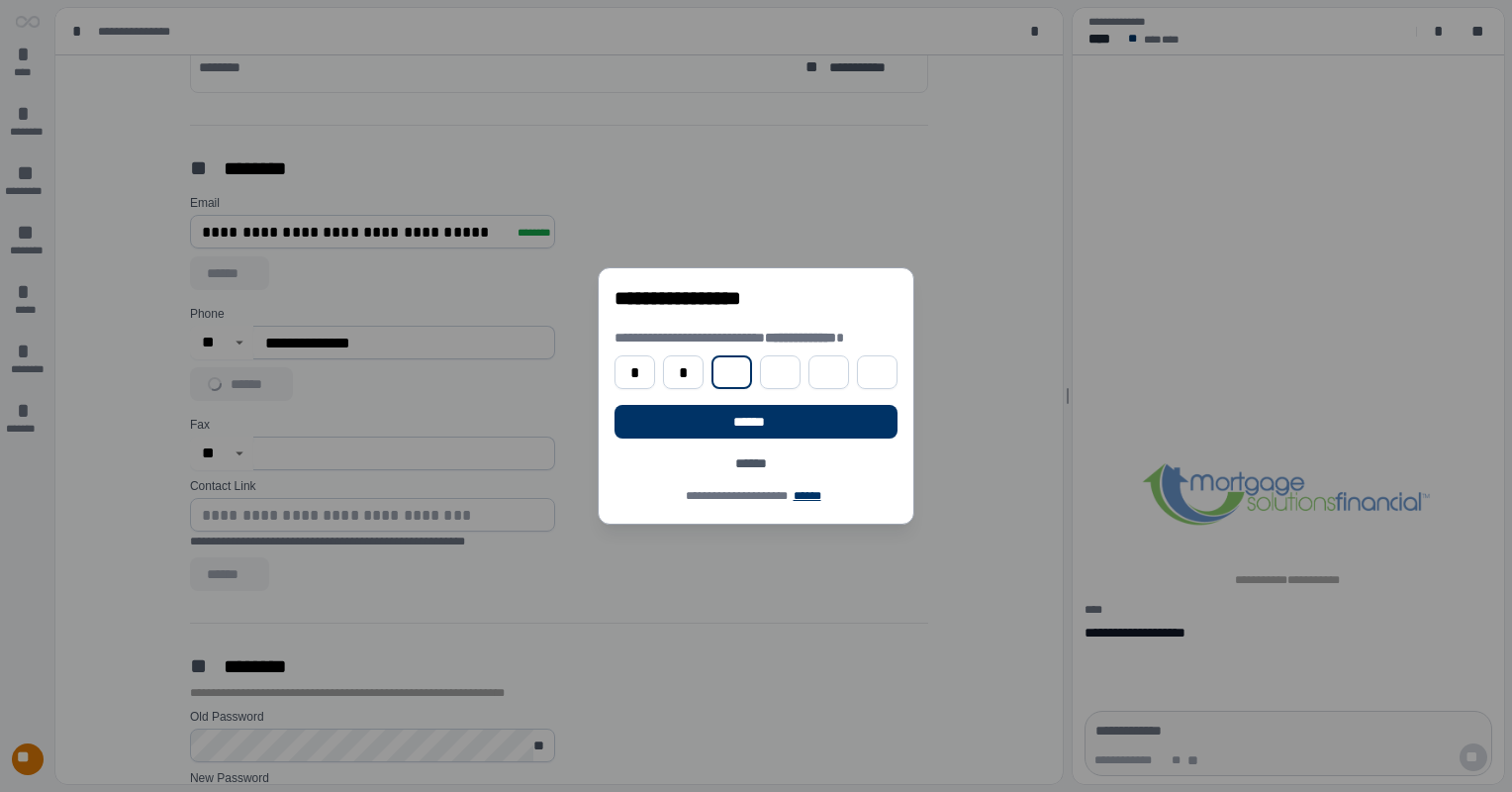type on "*" 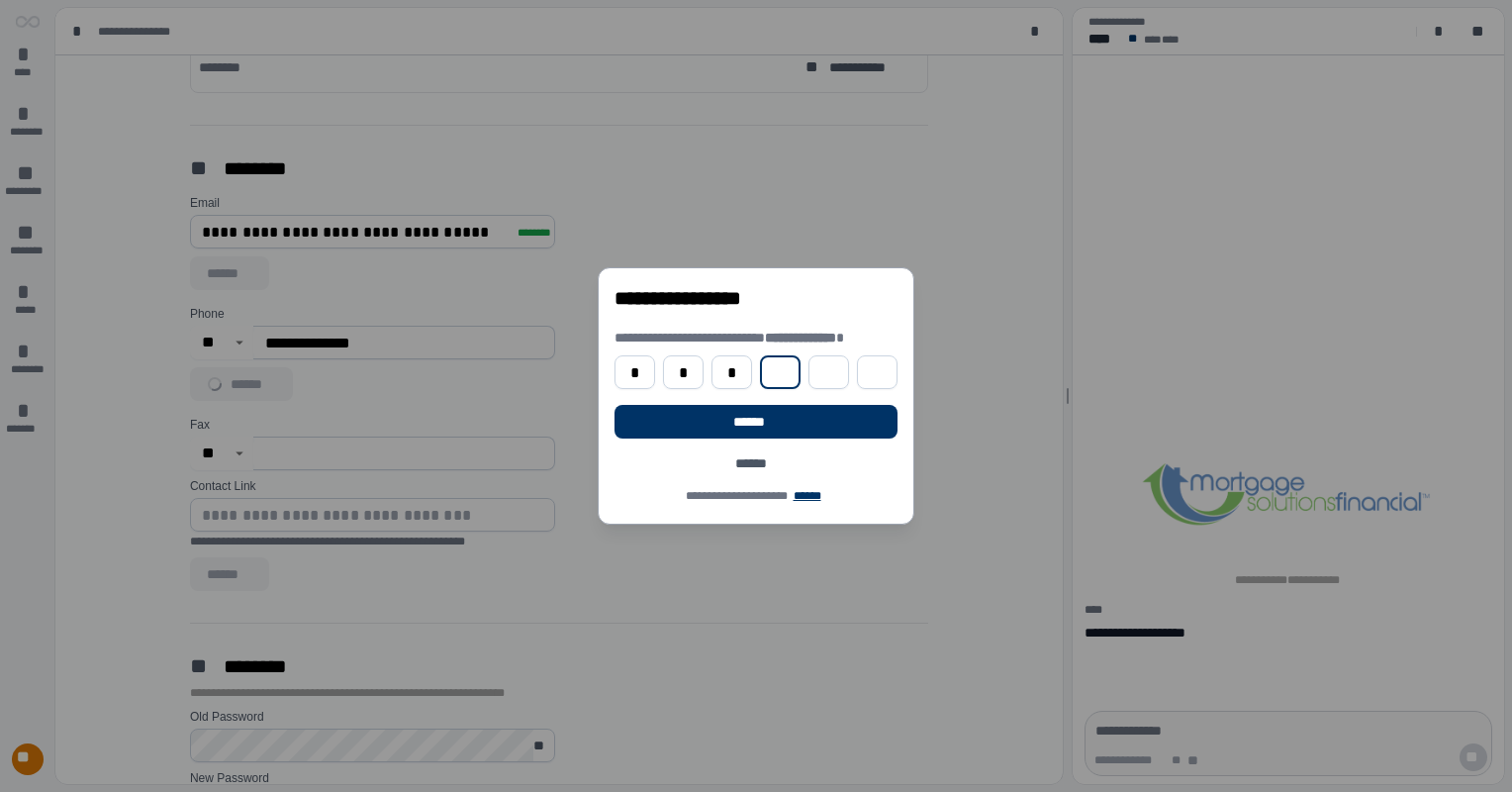type on "*" 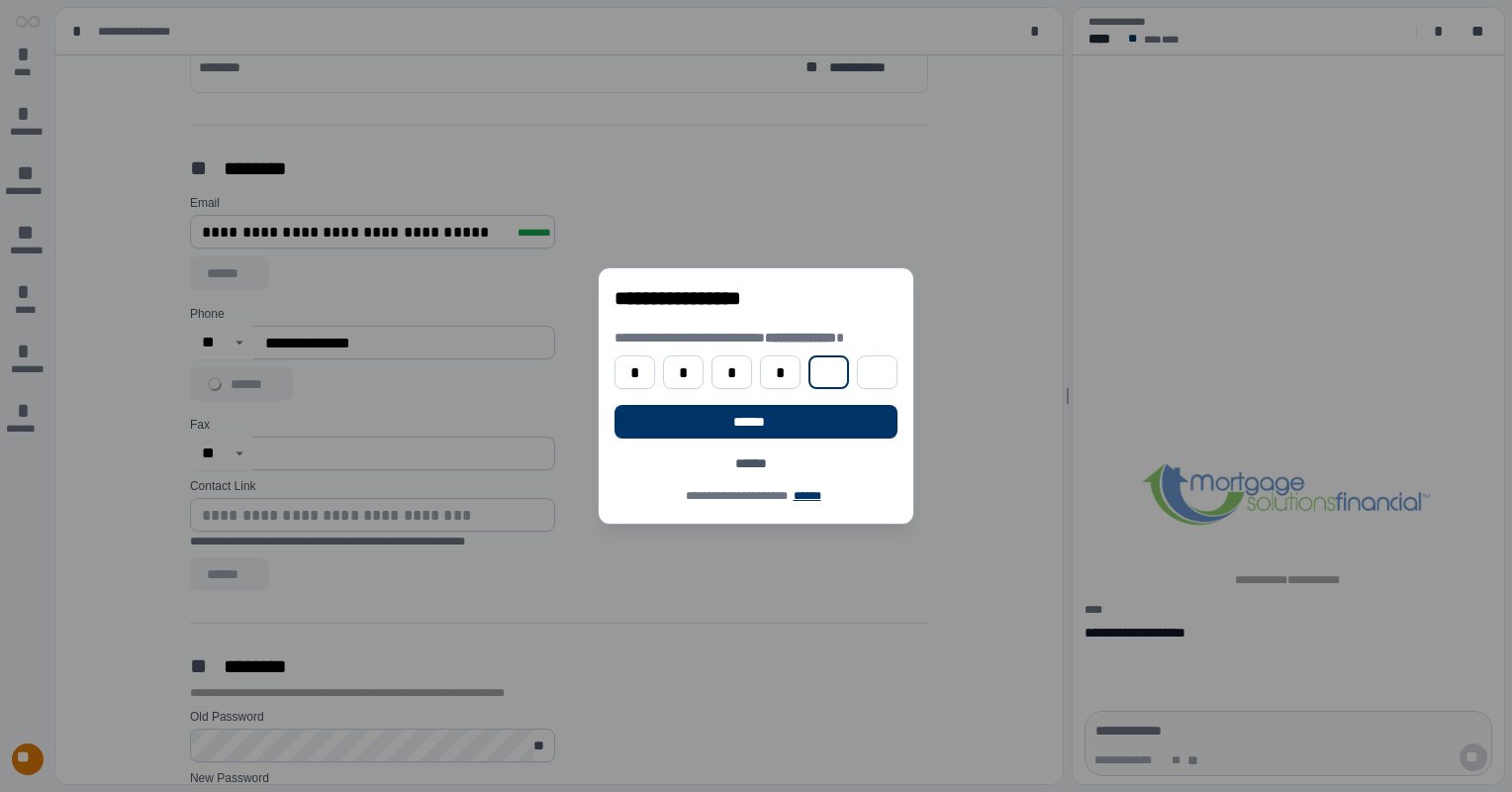 type on "*" 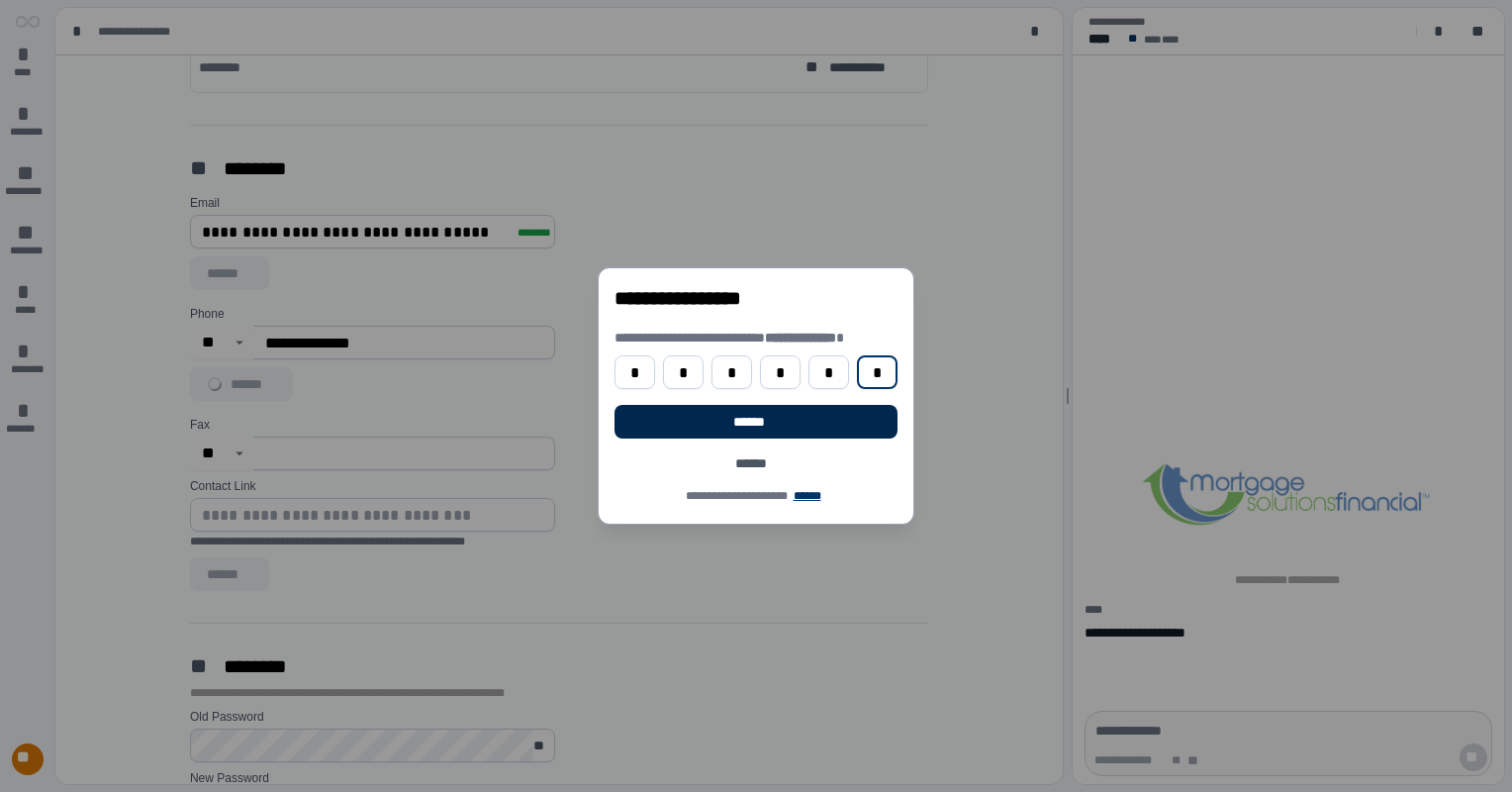 type on "*" 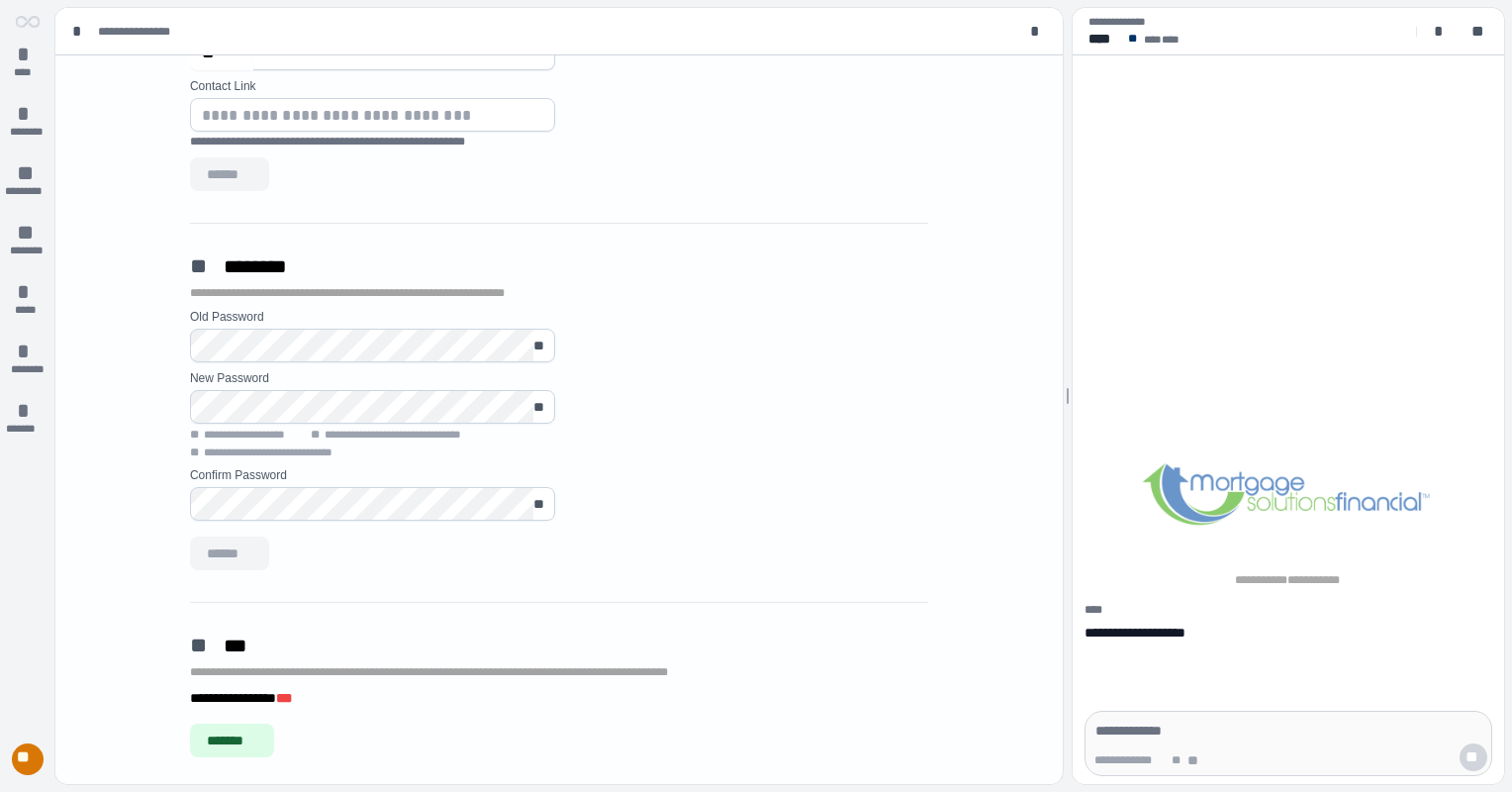 scroll, scrollTop: 1295, scrollLeft: 0, axis: vertical 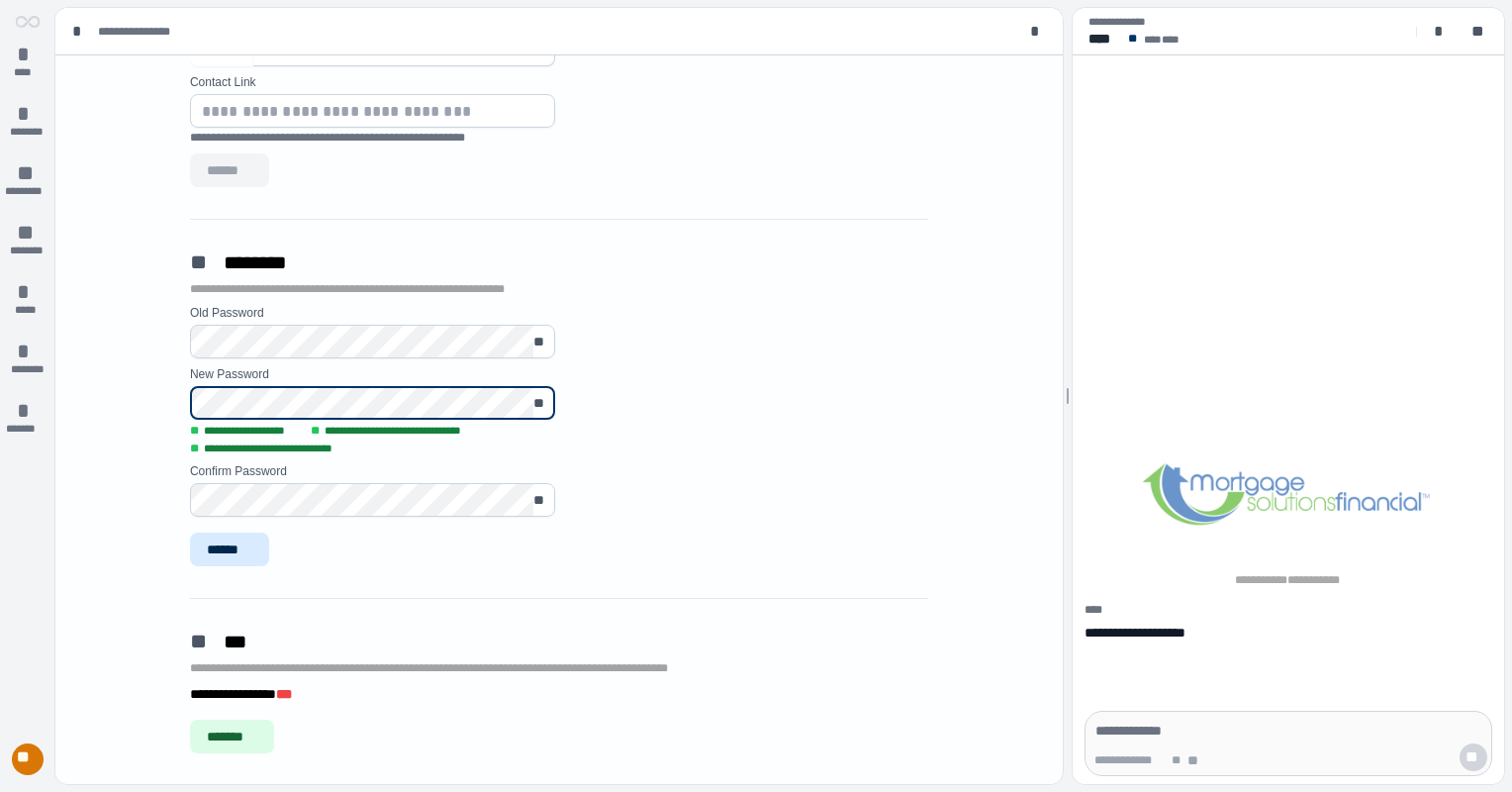 click on "[ADDRESS] [CITY] [STATE] [PHONE] [EMAIL] [FAX] [CONTACT_LINK] [OLD_PASSWORD]" at bounding box center (559, 420) 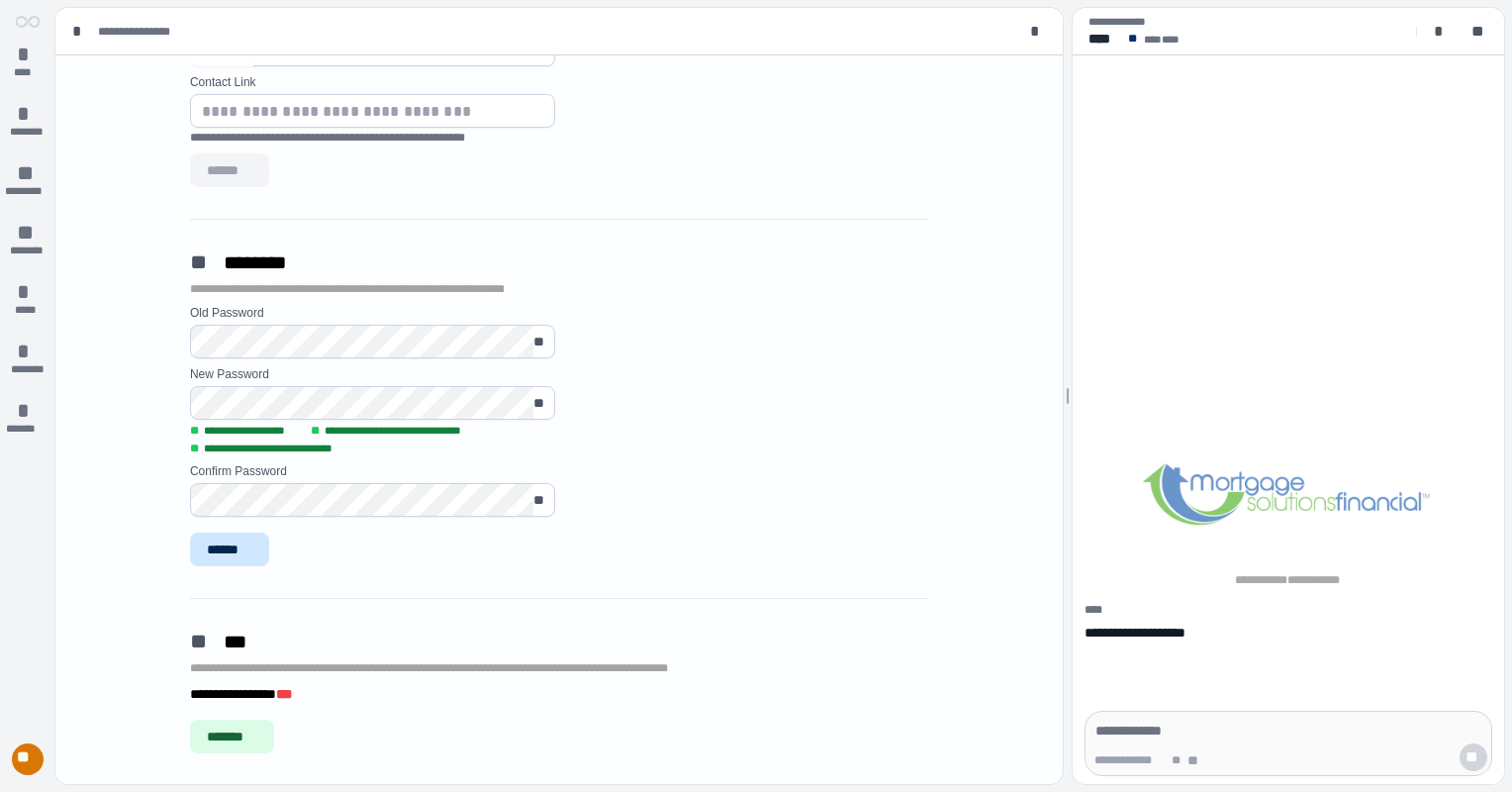 click on "******" at bounding box center [230, 549] 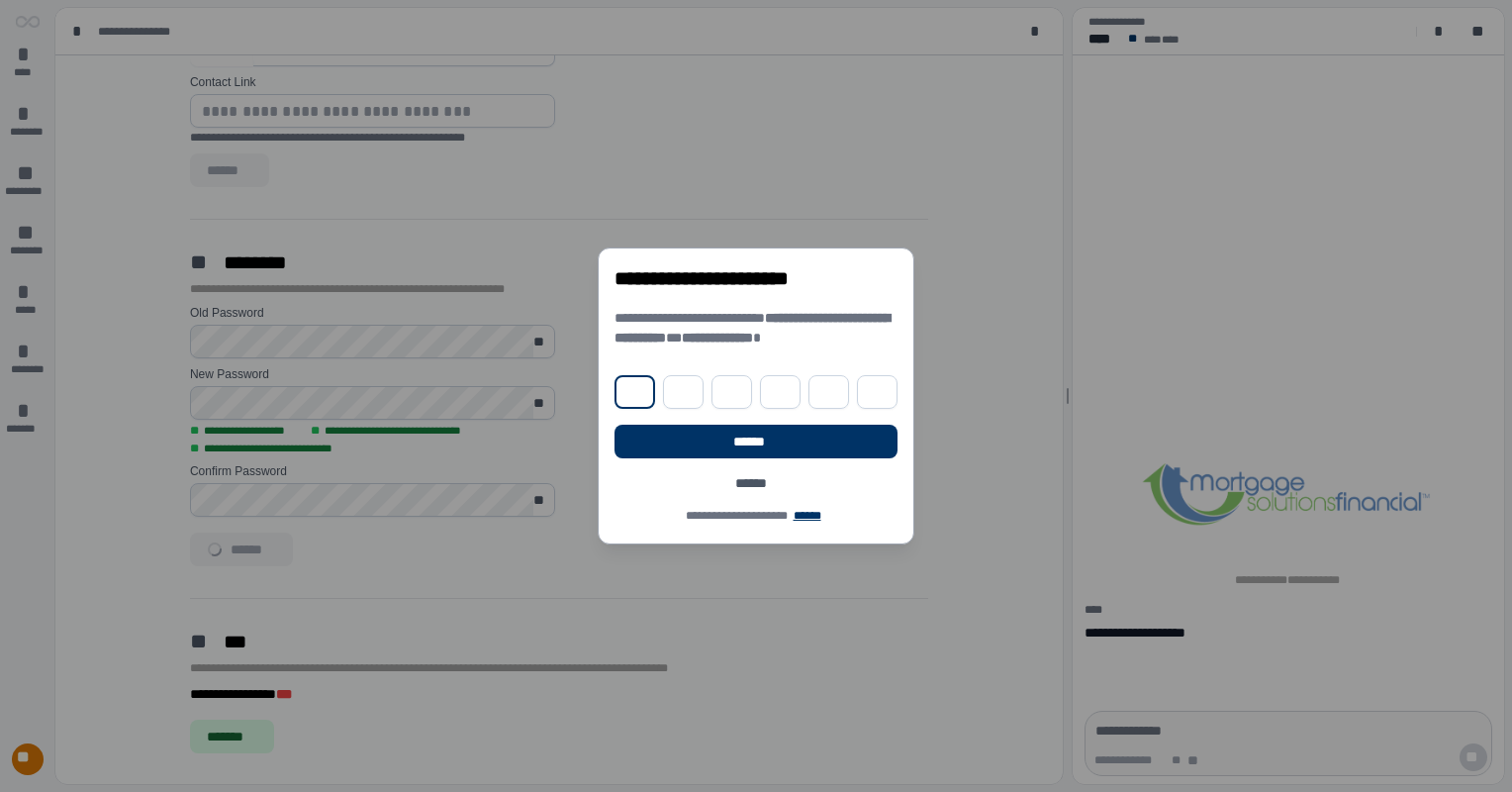 type on "*" 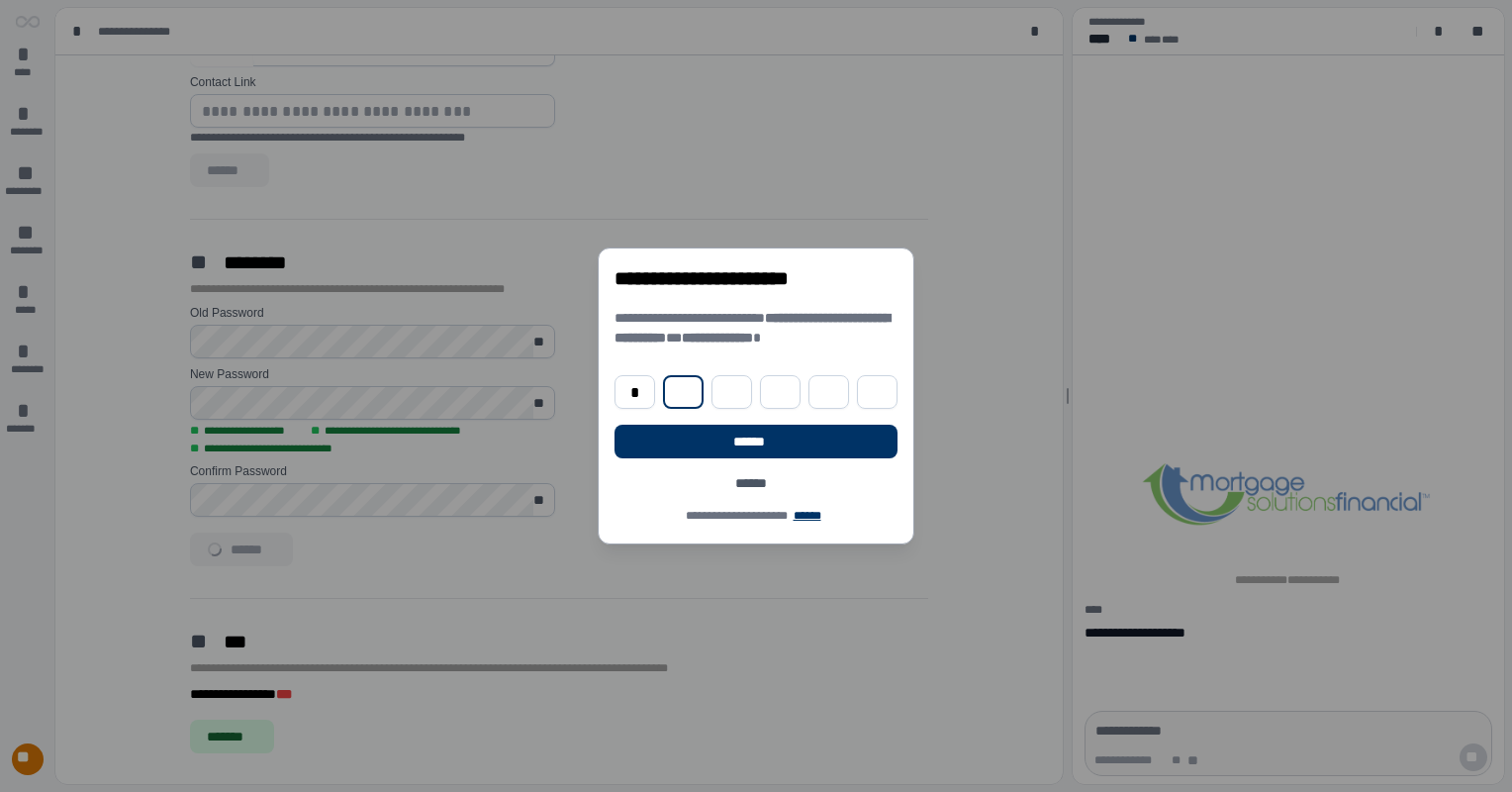 type on "*" 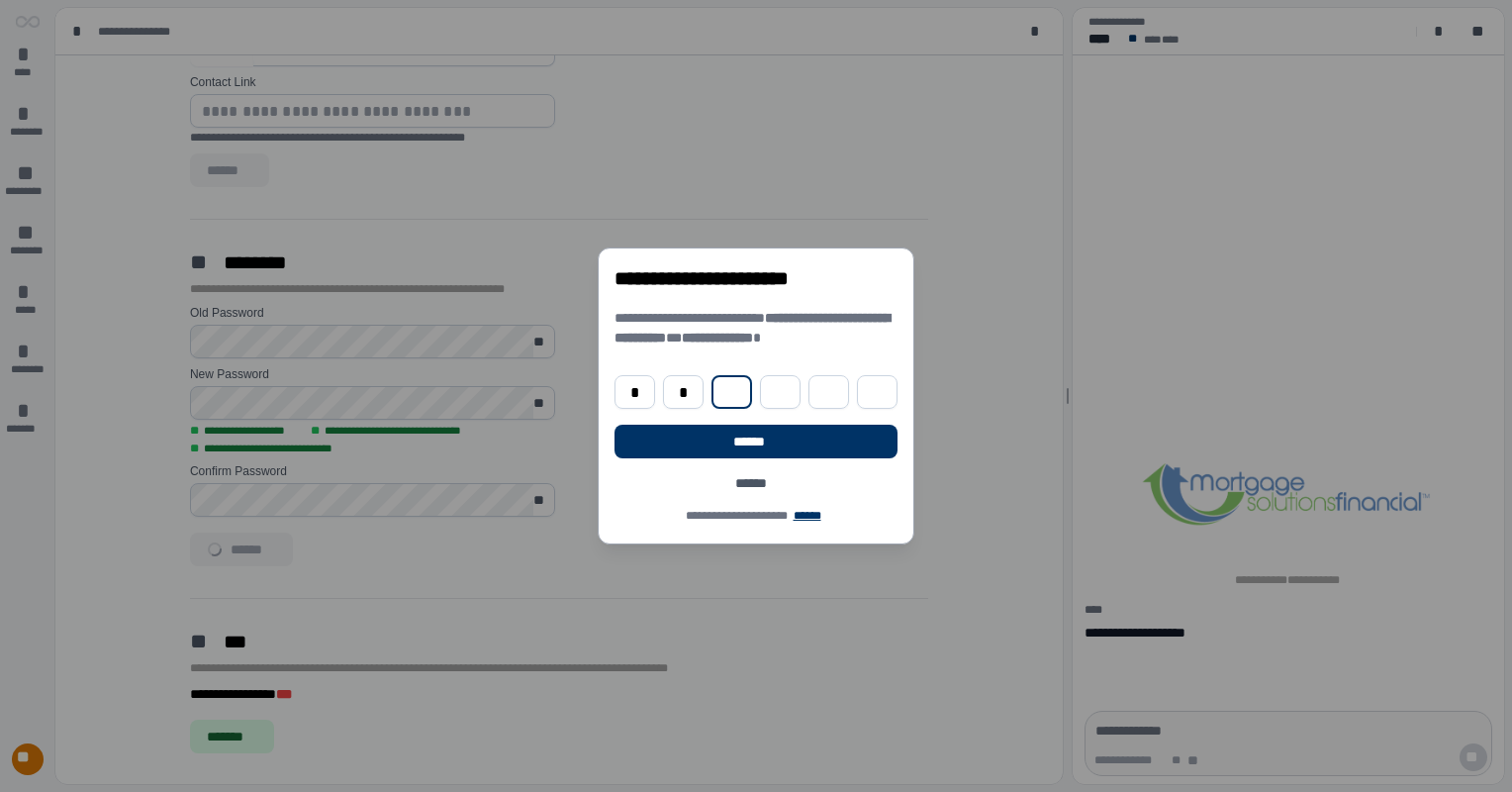 type on "*" 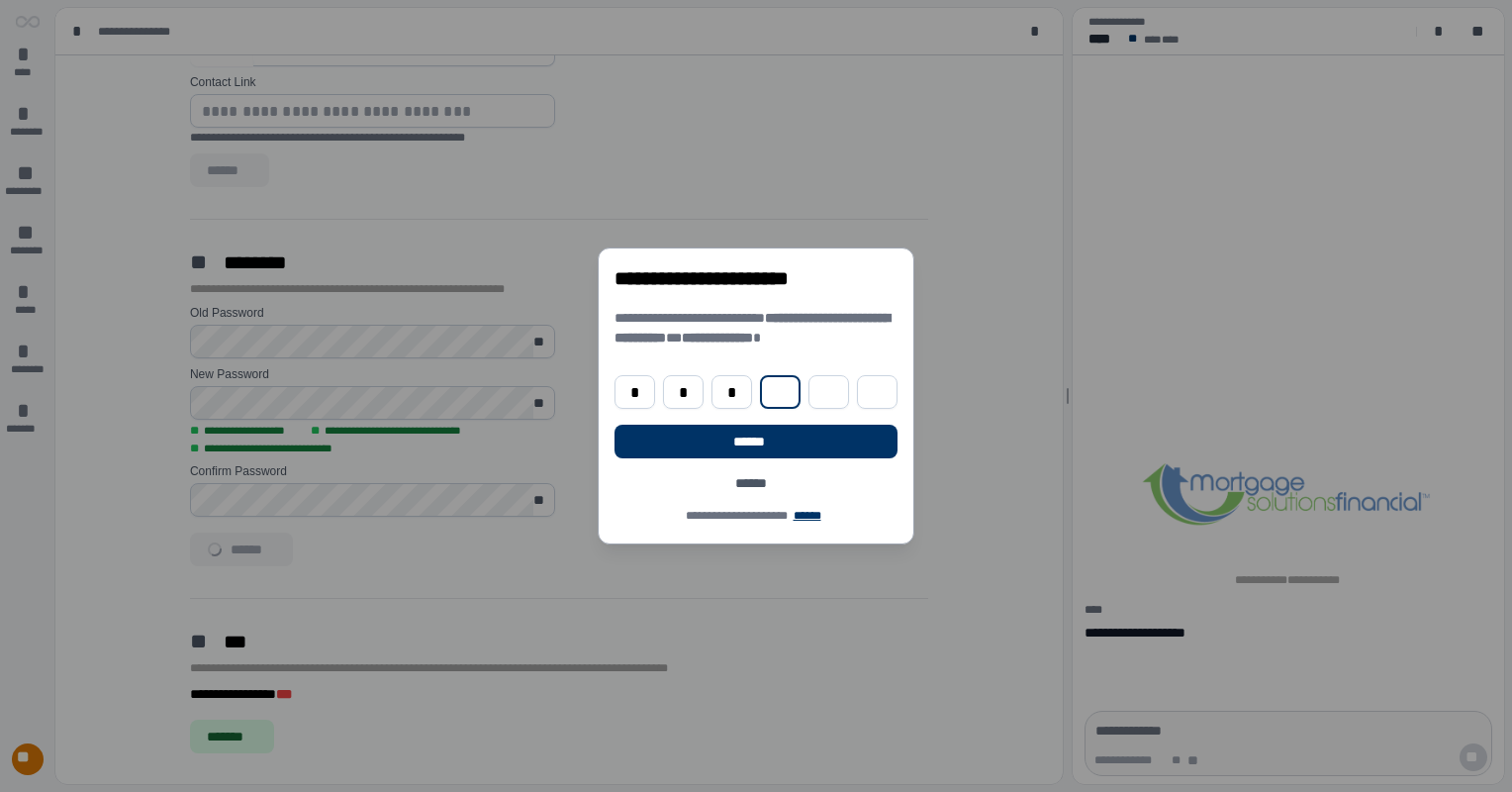 type on "*" 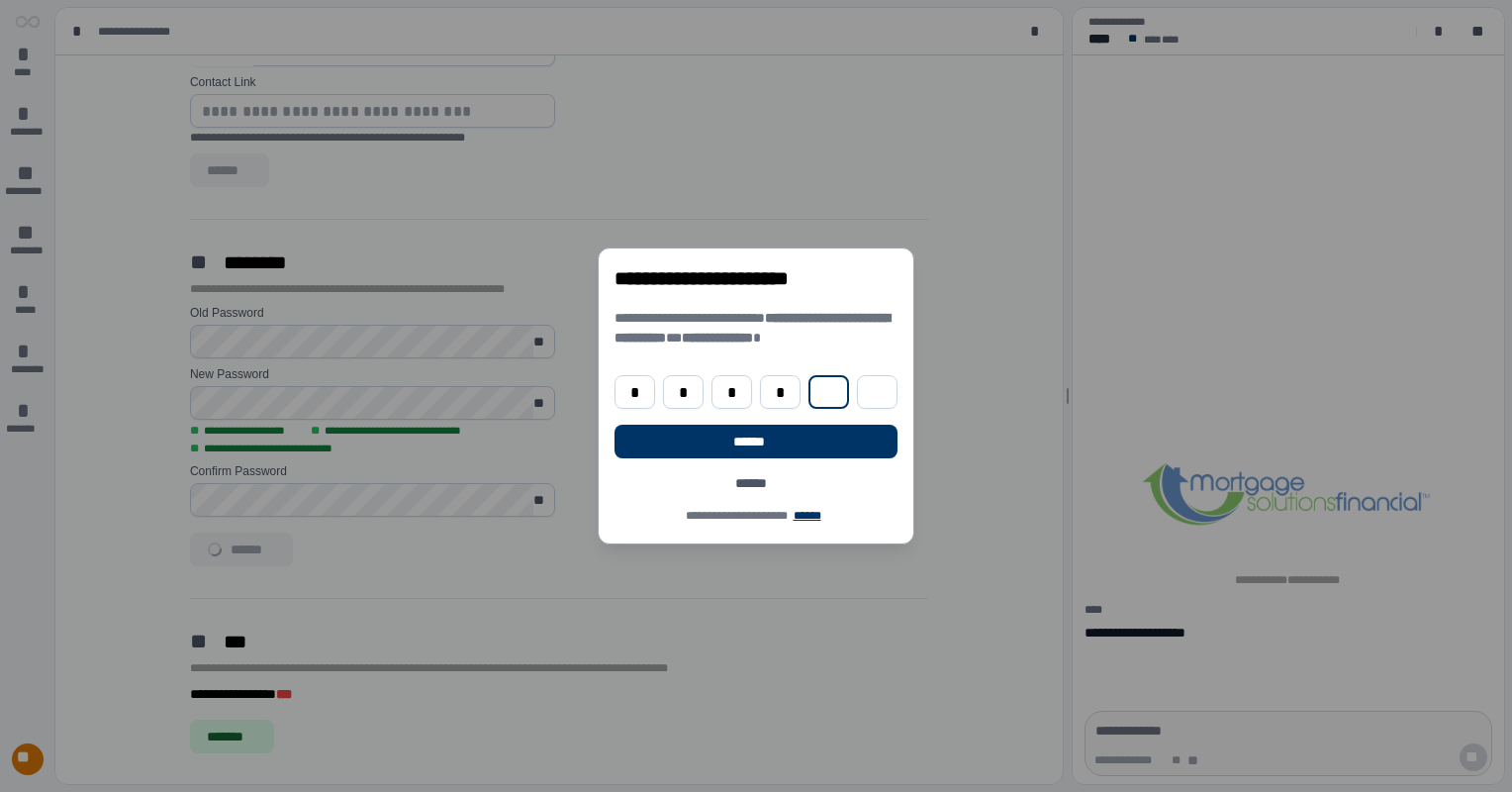 type on "*" 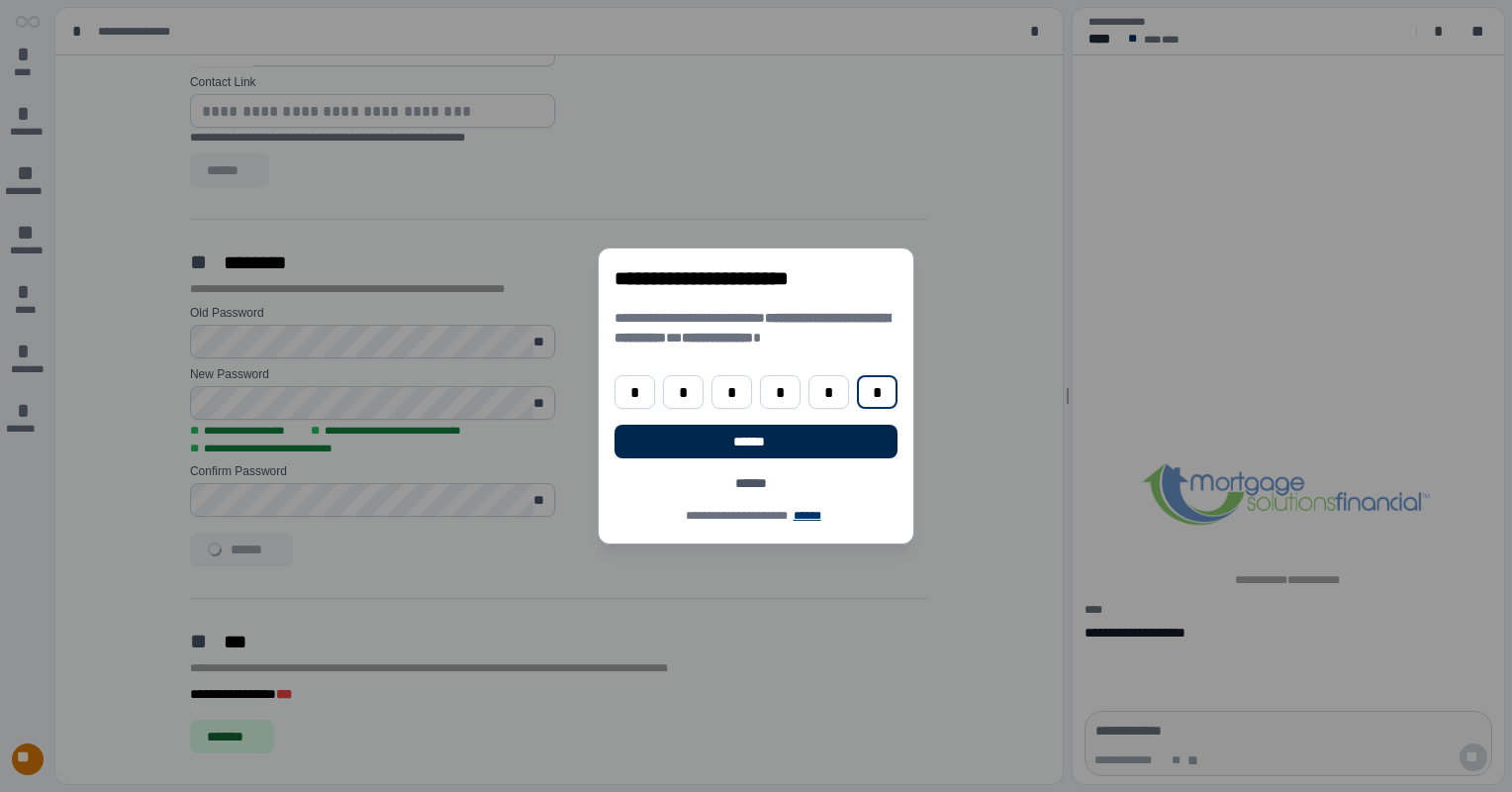 type on "*" 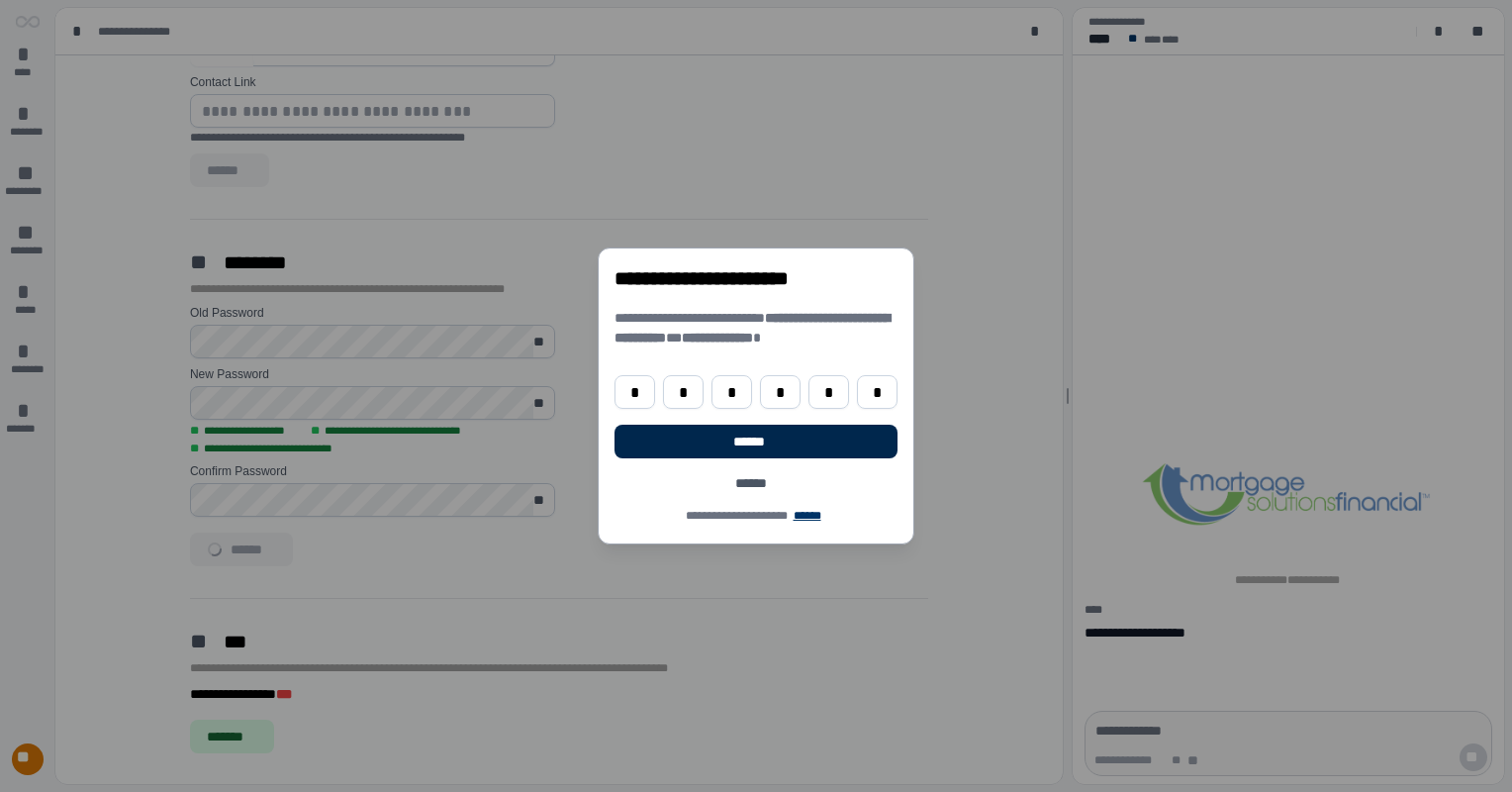 click on "******" at bounding box center [756, 442] 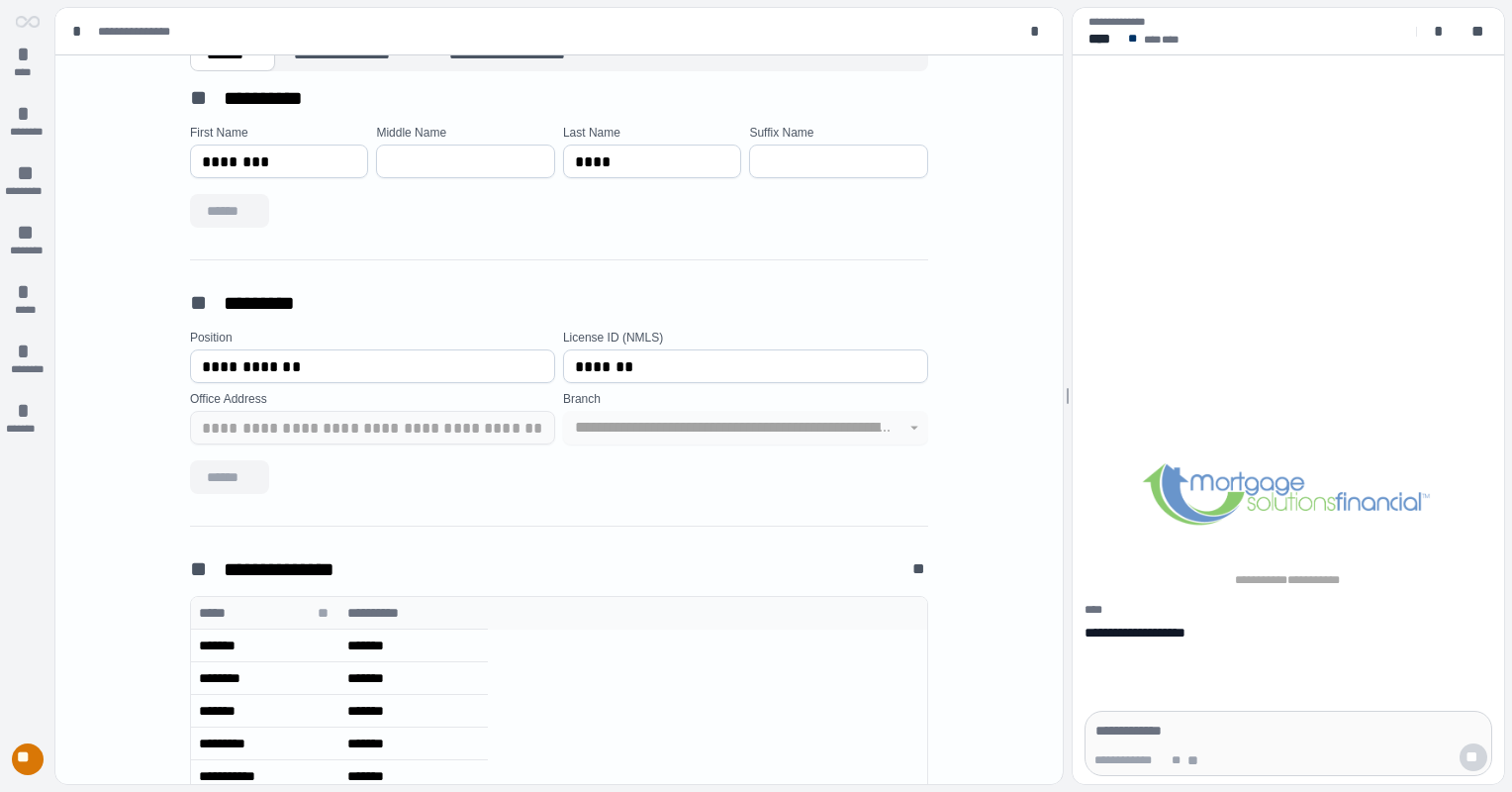 scroll, scrollTop: 0, scrollLeft: 0, axis: both 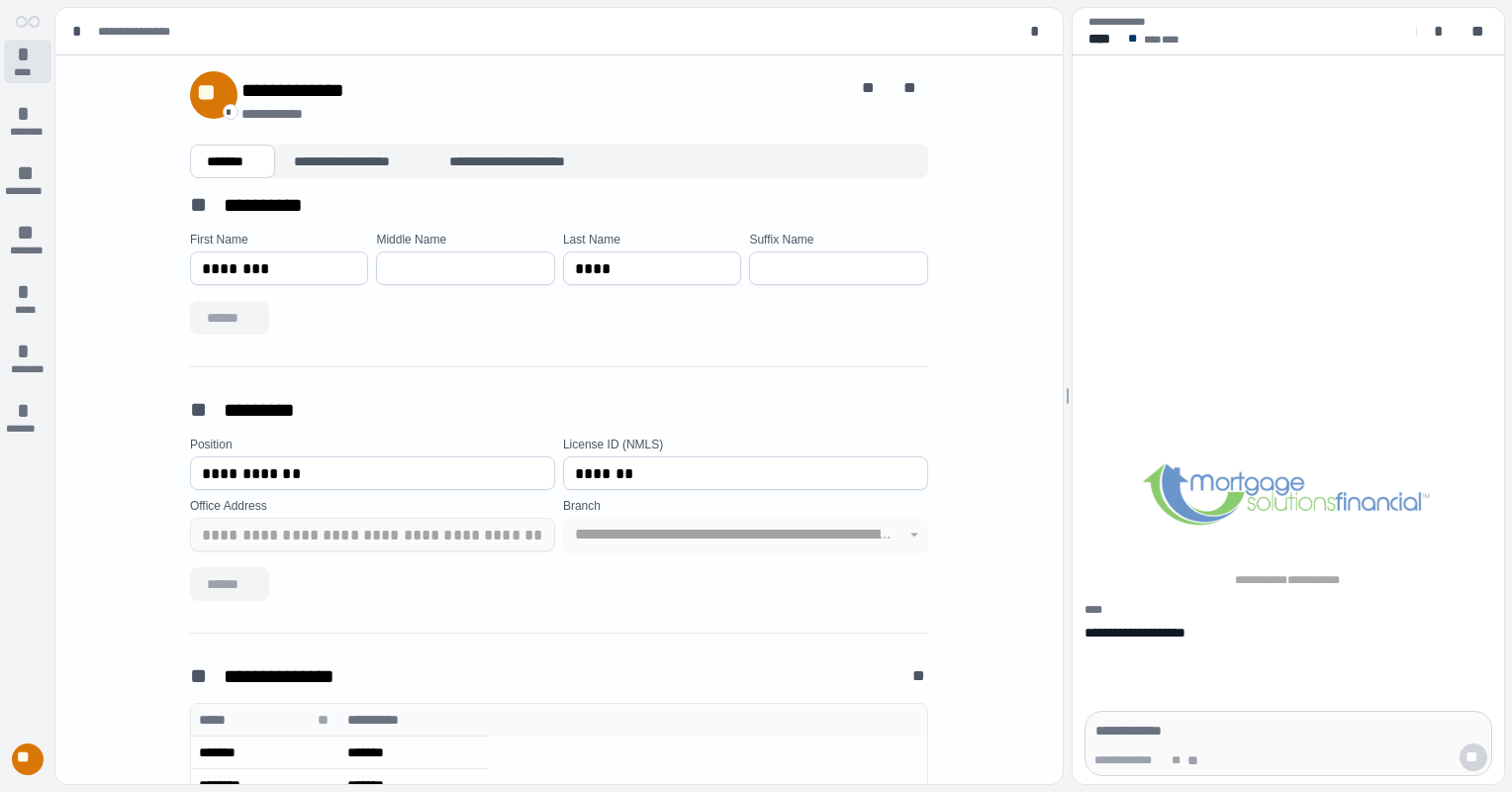 click on "****" at bounding box center (28, 72) 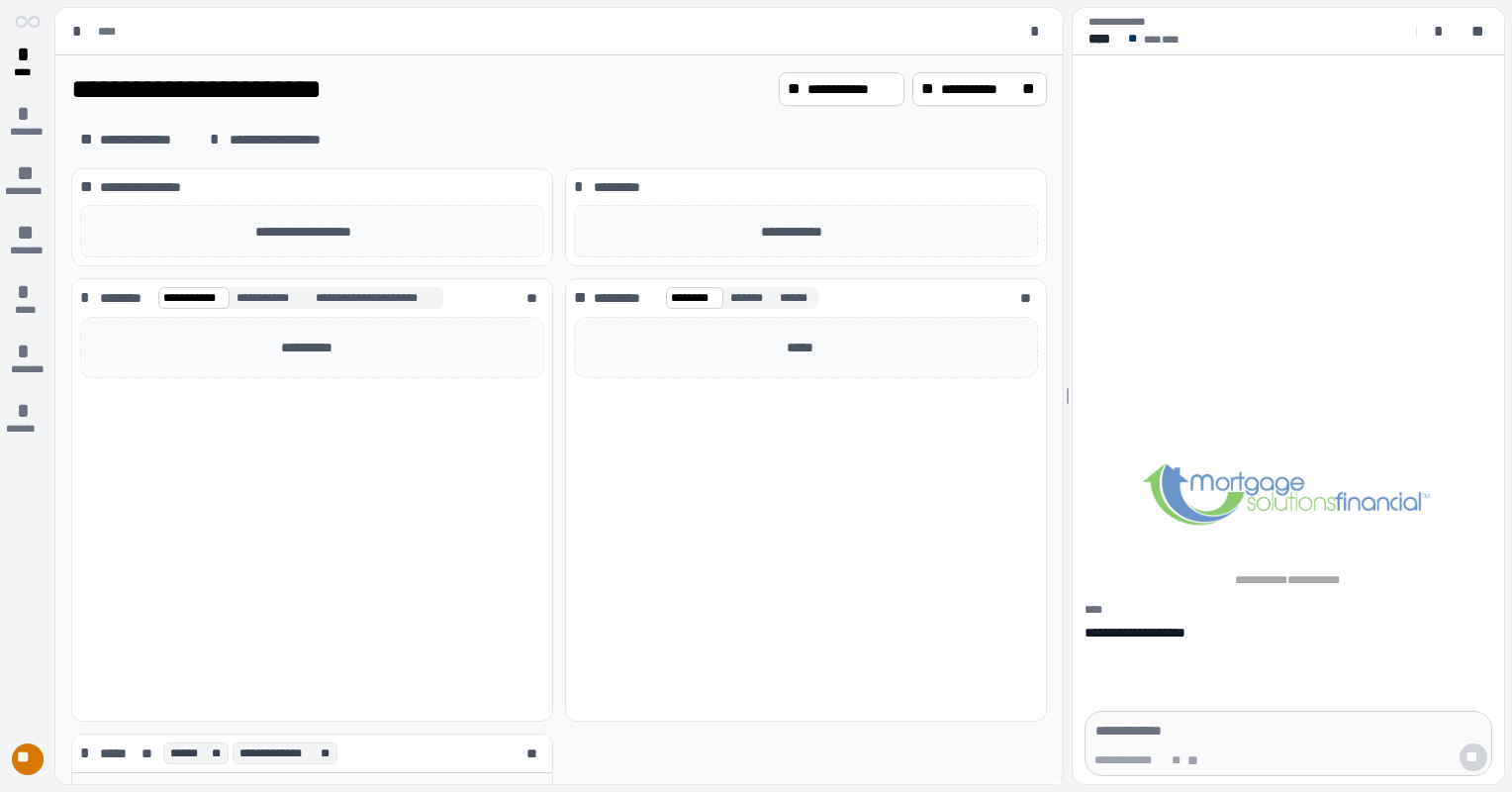 click on "**********" at bounding box center [1288, 762] 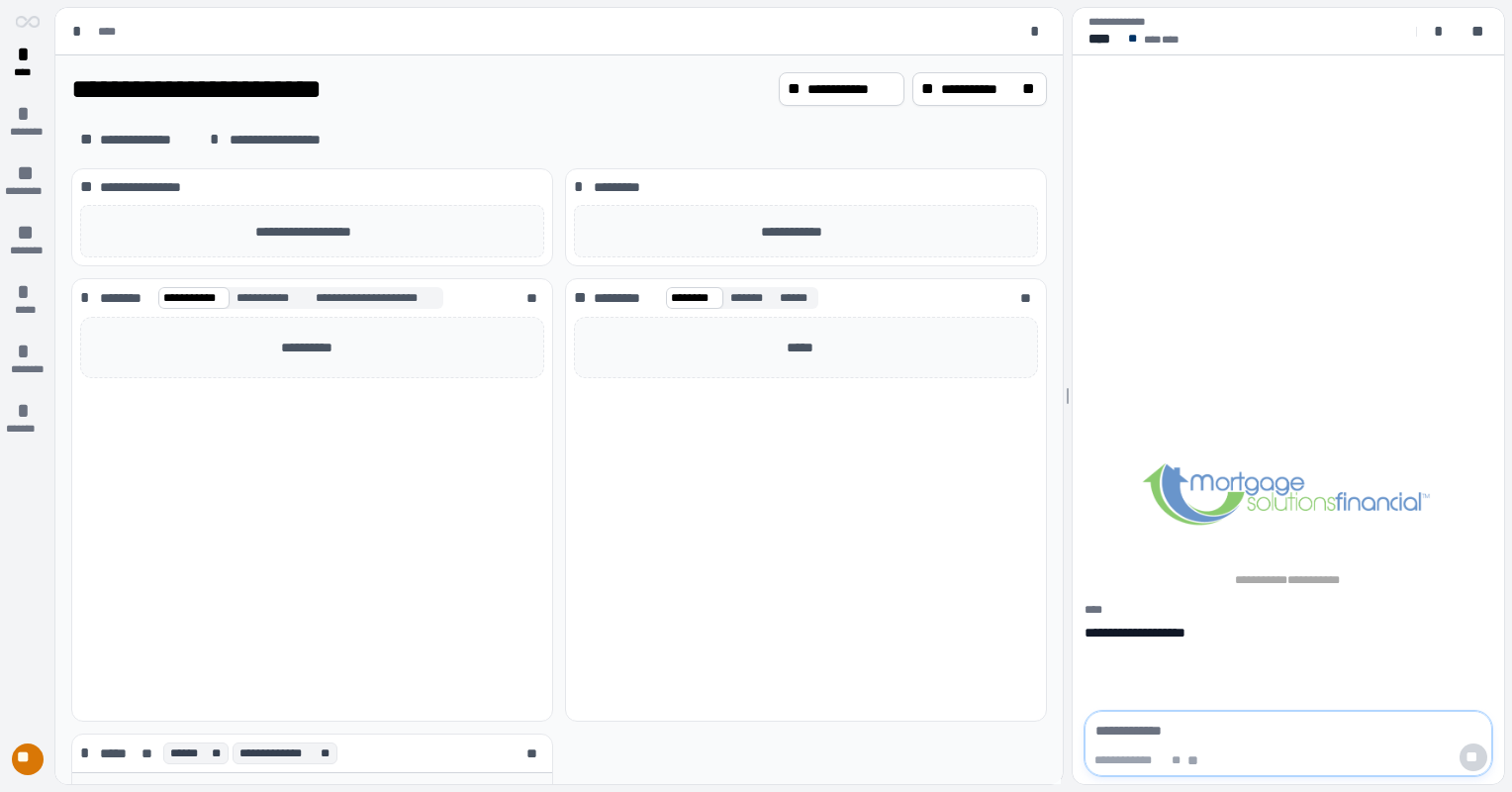 click at bounding box center [1288, 731] 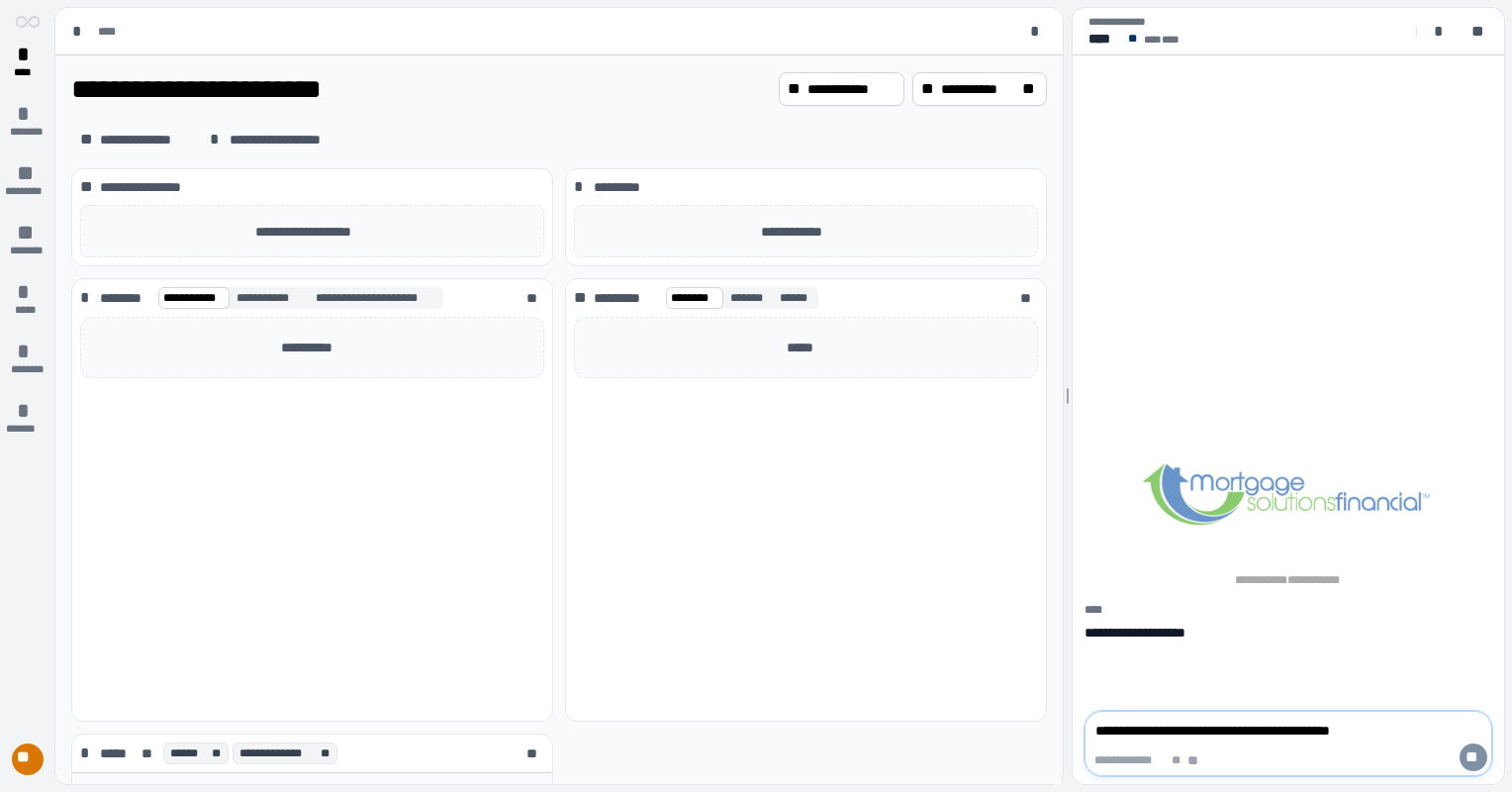 type on "**********" 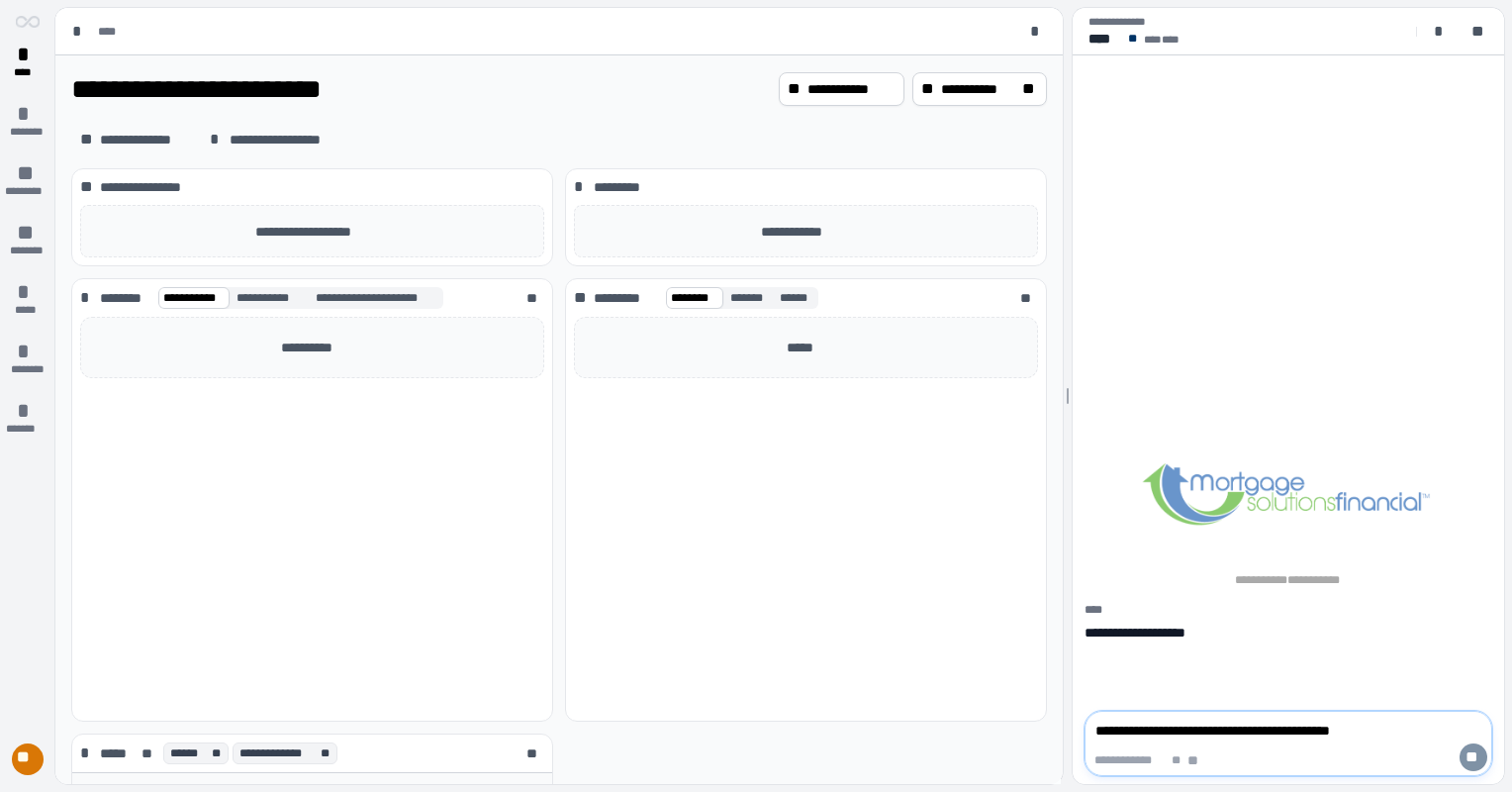 click on "**" at bounding box center (1473, 757) 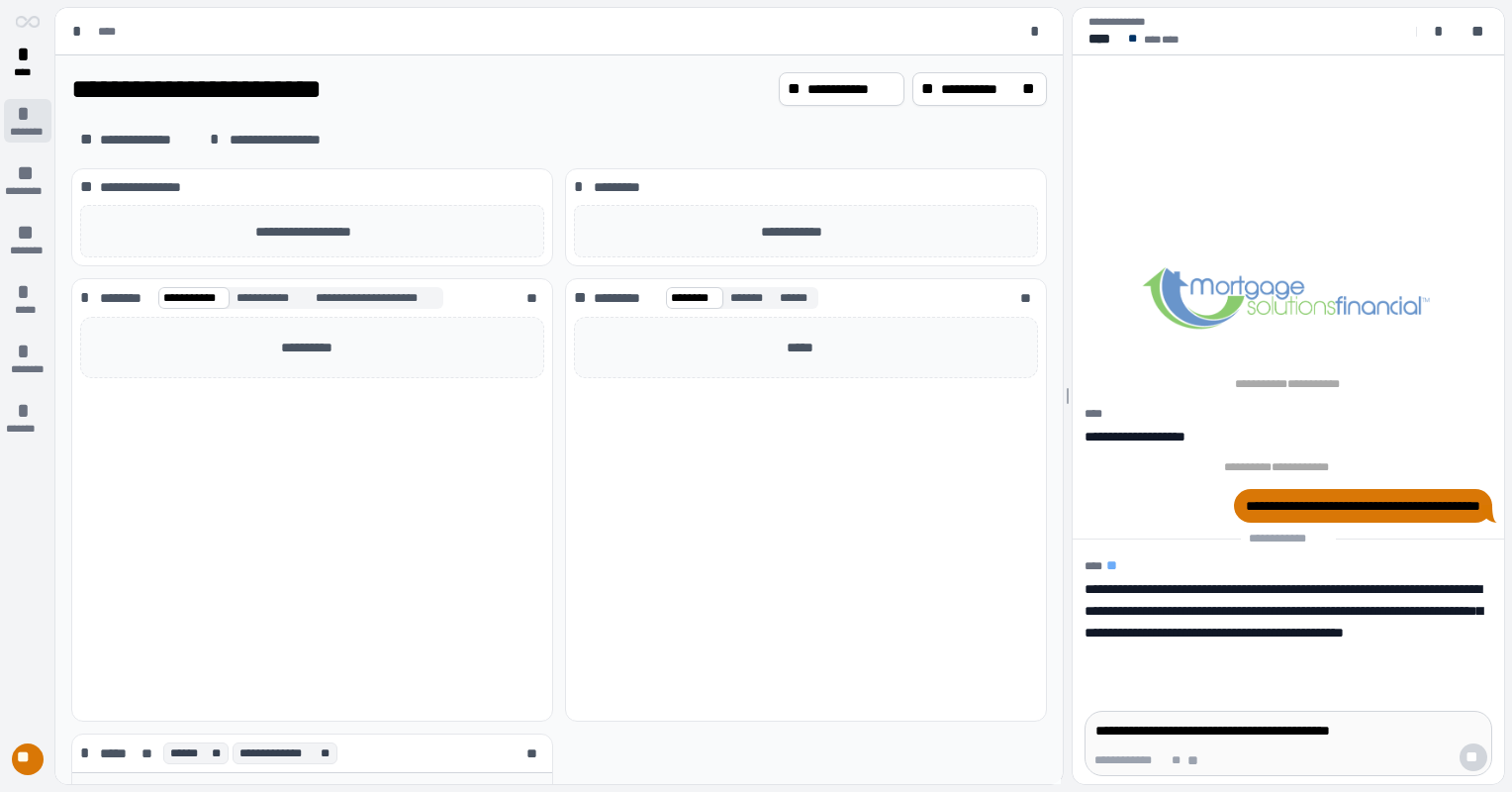 click on "********" at bounding box center [27, 132] 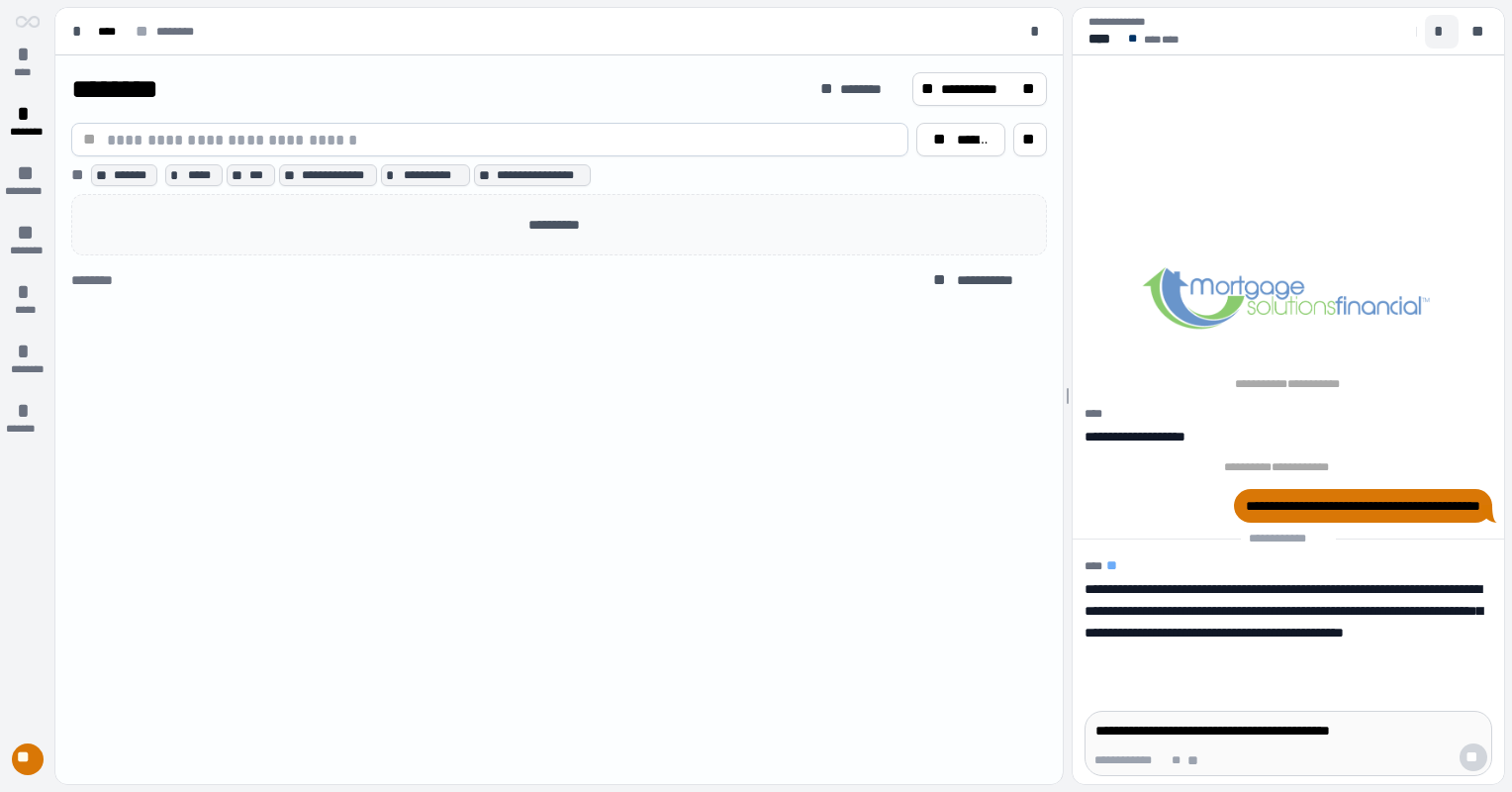 click on "*" at bounding box center (1442, 32) 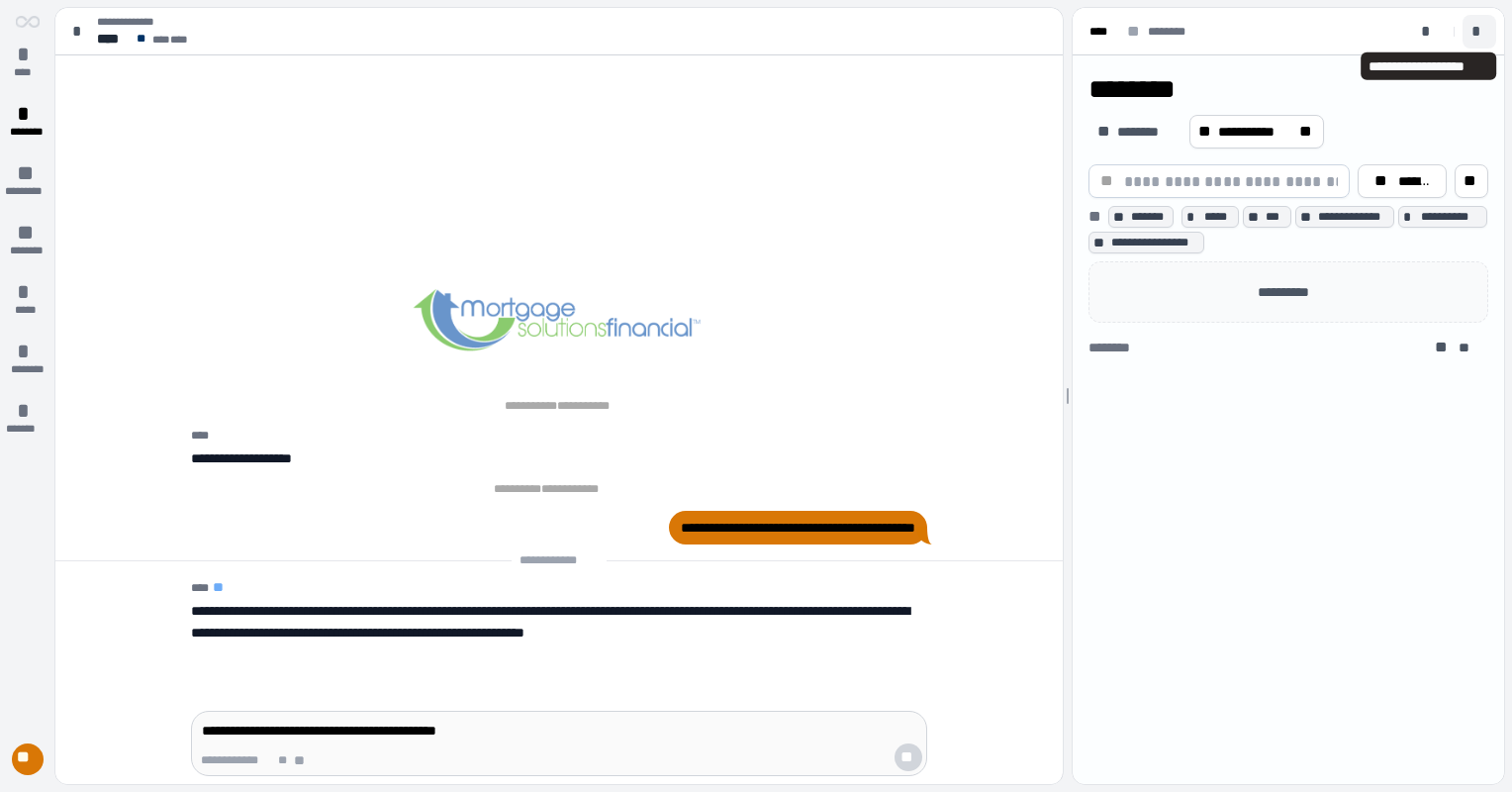 click on "*" at bounding box center [1479, 32] 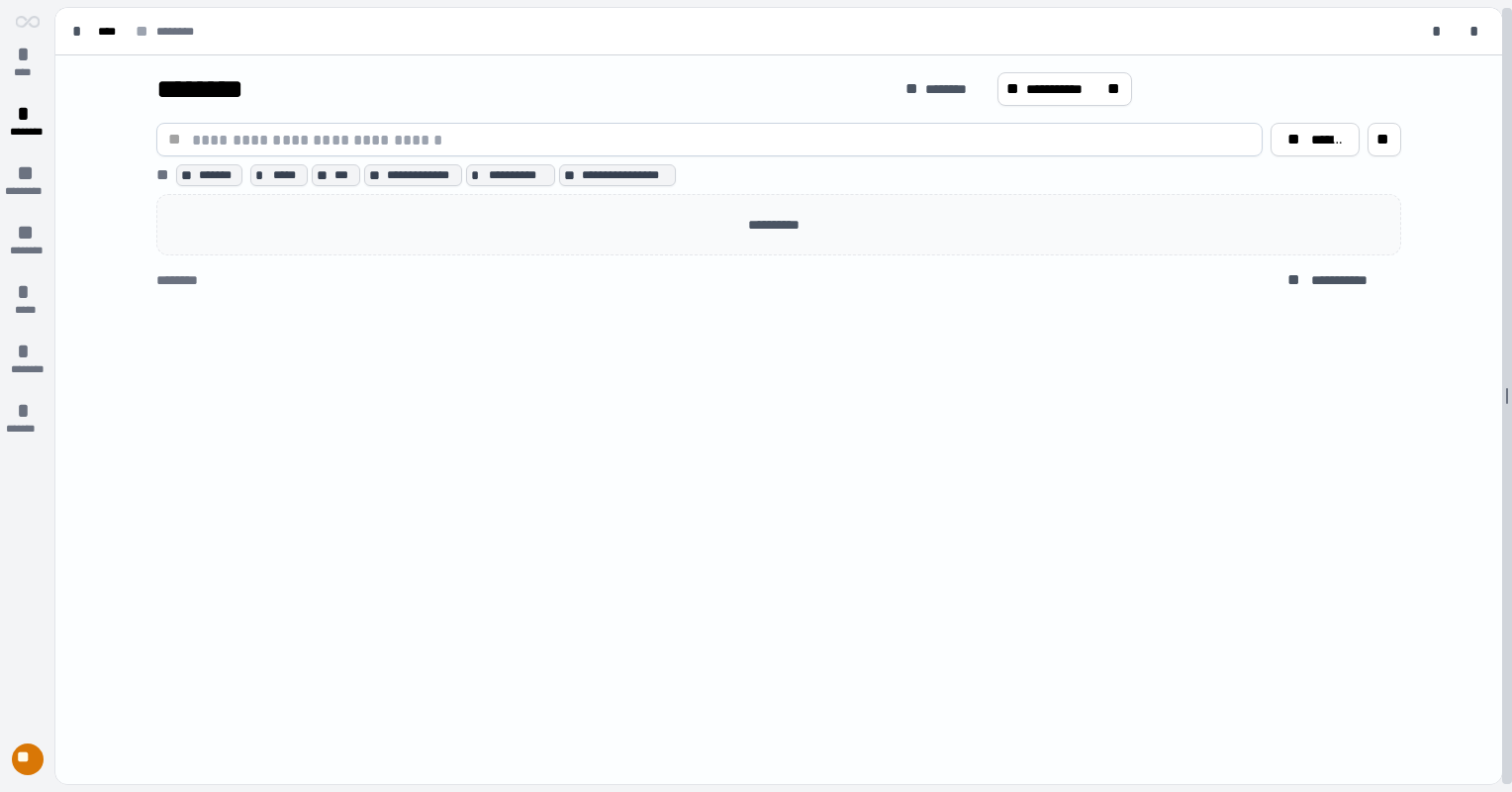 click on "[ADDRESS] [CITY] [STATE] [PHONE] [EMAIL] [LICENSE_ID]" at bounding box center [784, 396] 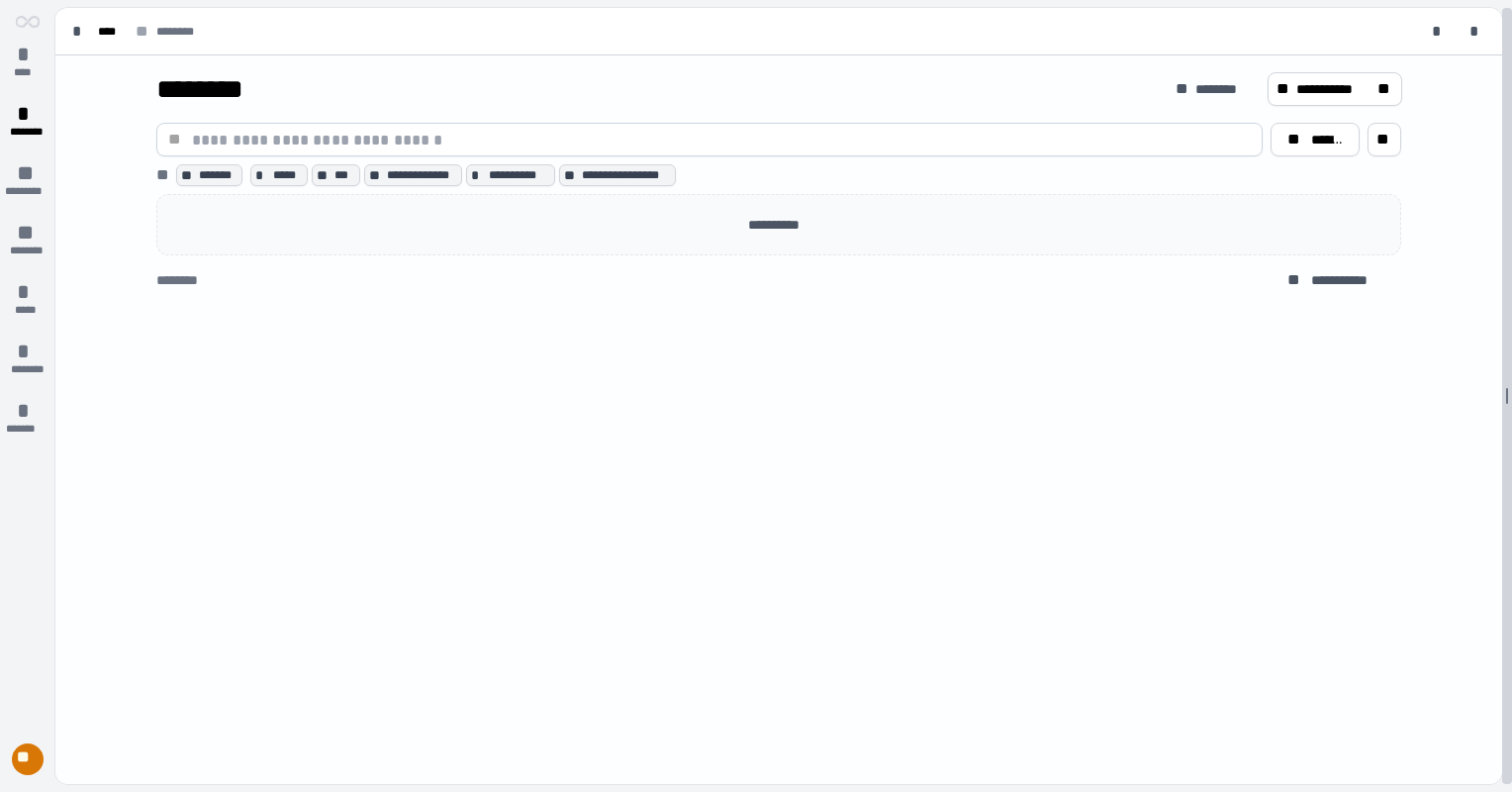 click on "[ADDRESS] [CITY] [STATE] [PHONE] [EMAIL] [LICENSE_ID]" at bounding box center [784, 396] 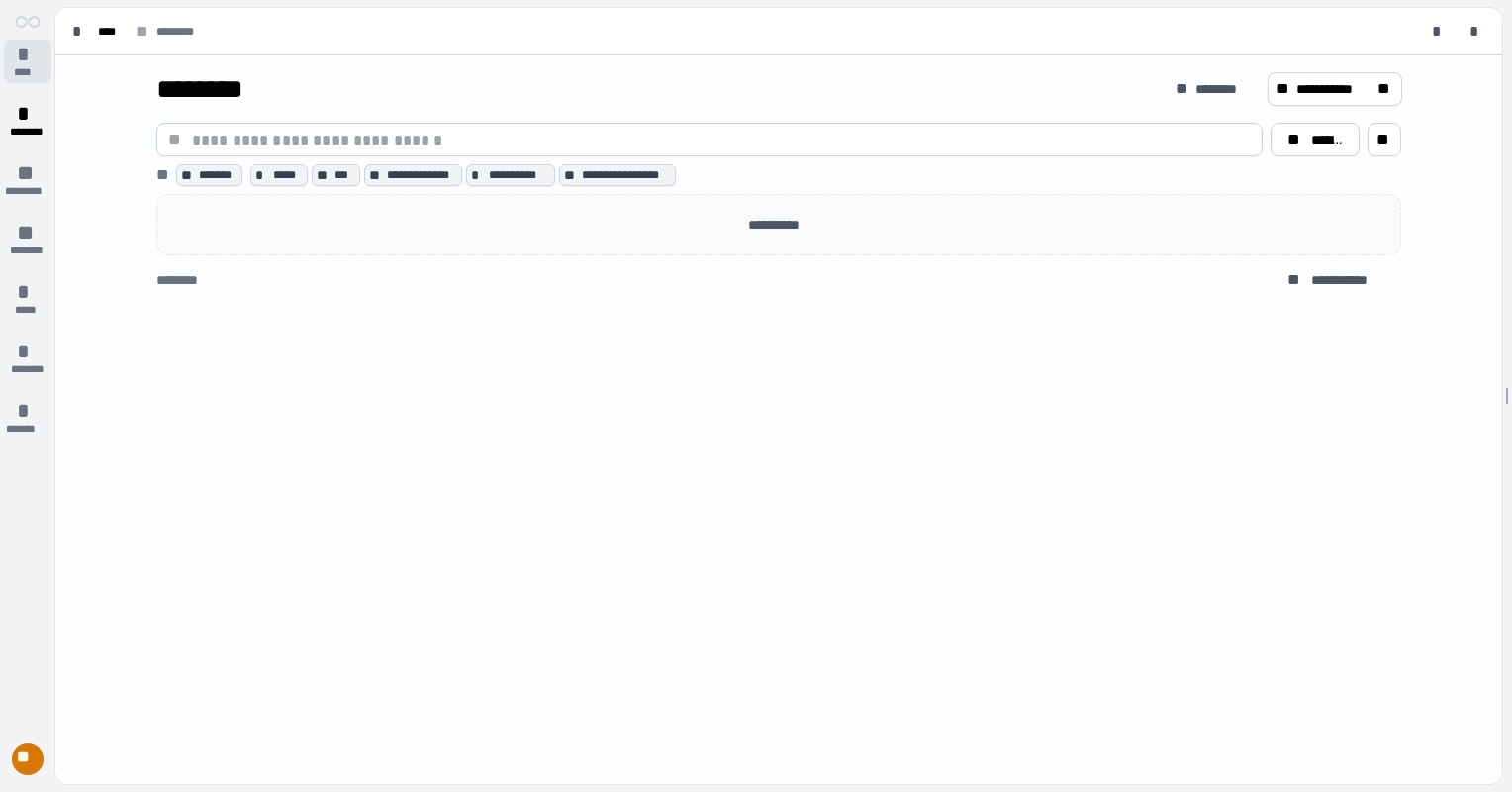 click on "*" at bounding box center (28, 54) 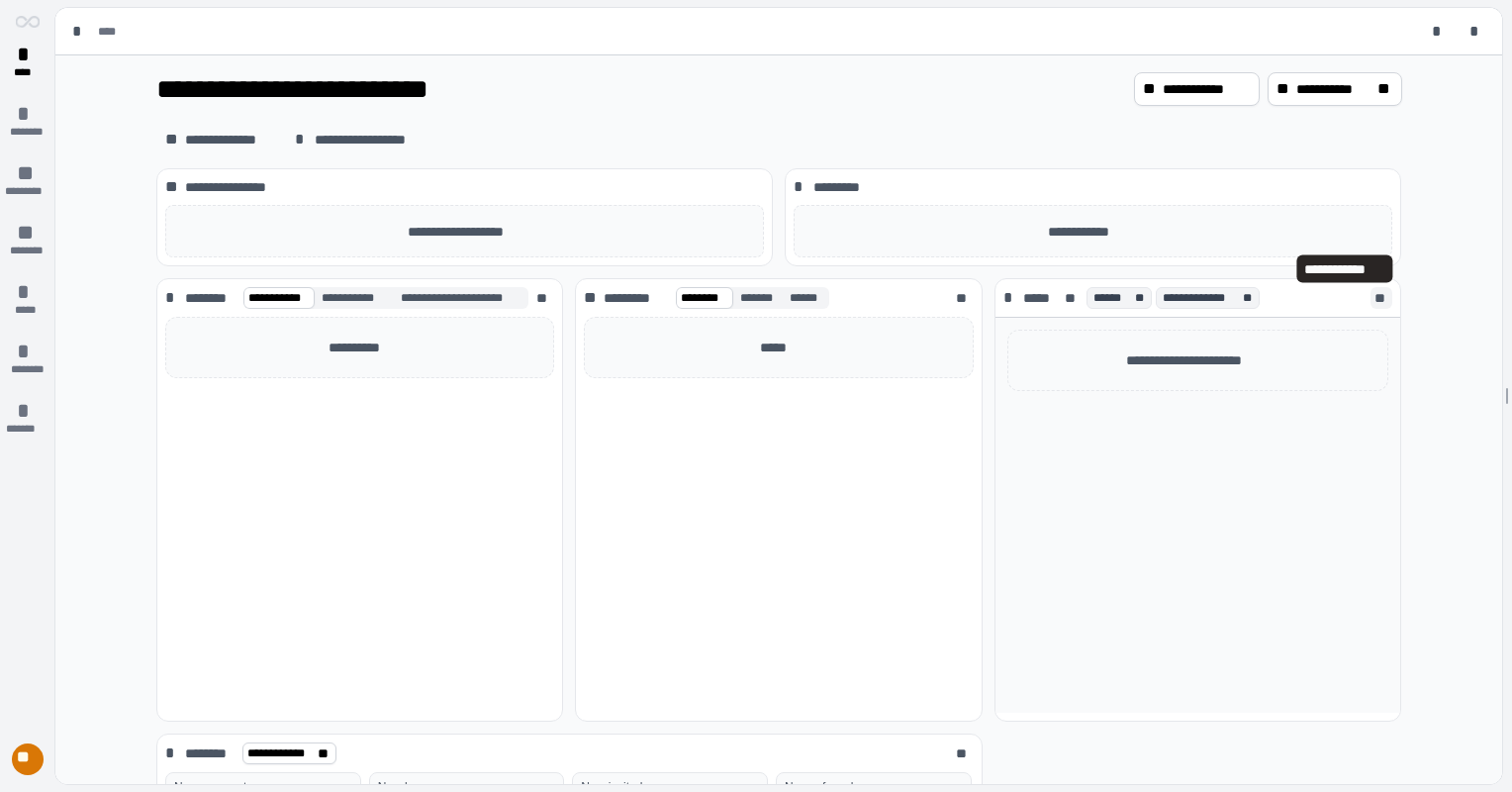 click on "**" at bounding box center [1381, 298] 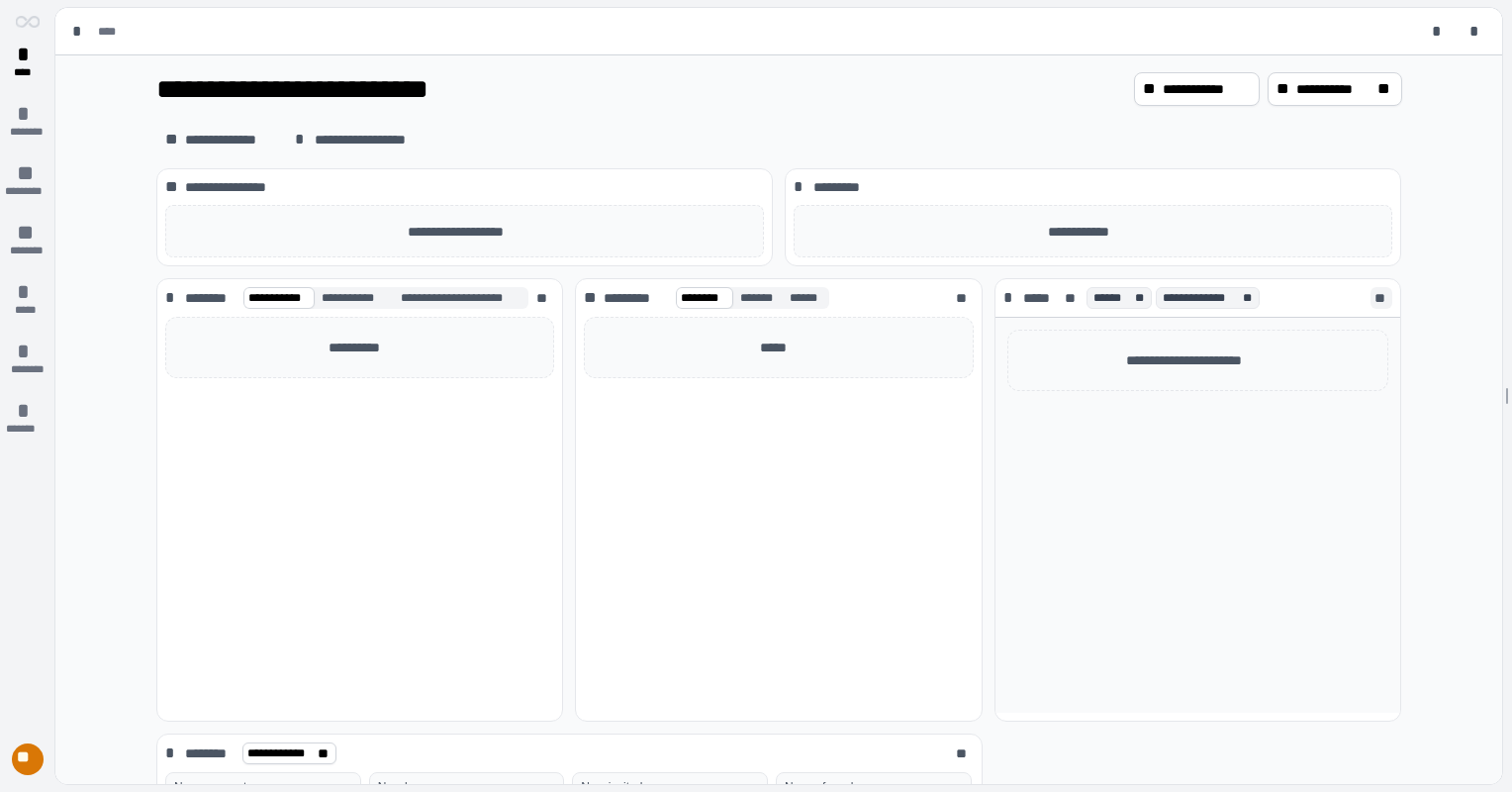 click on "**" at bounding box center [1381, 298] 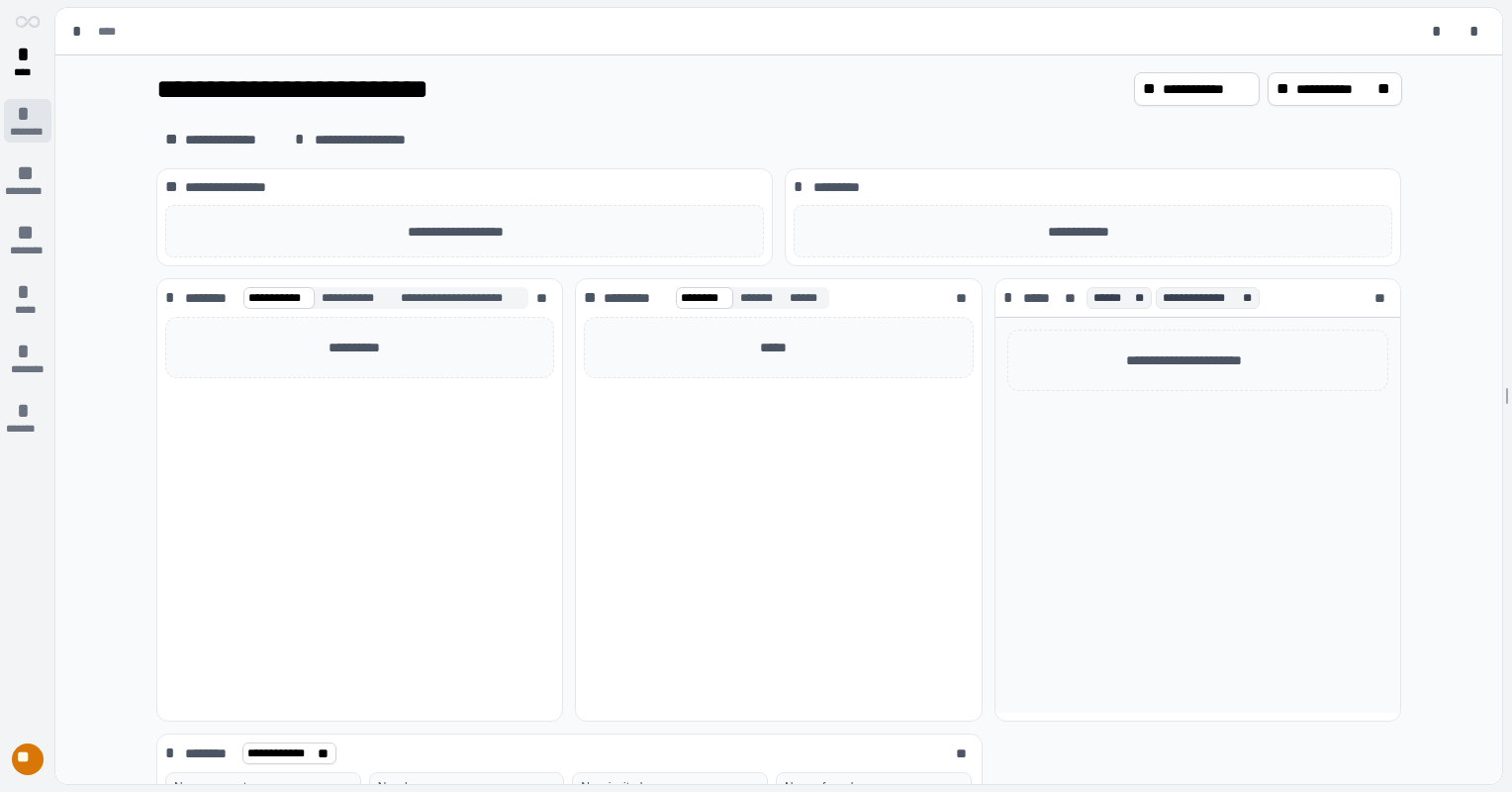 click on "*" at bounding box center [28, 114] 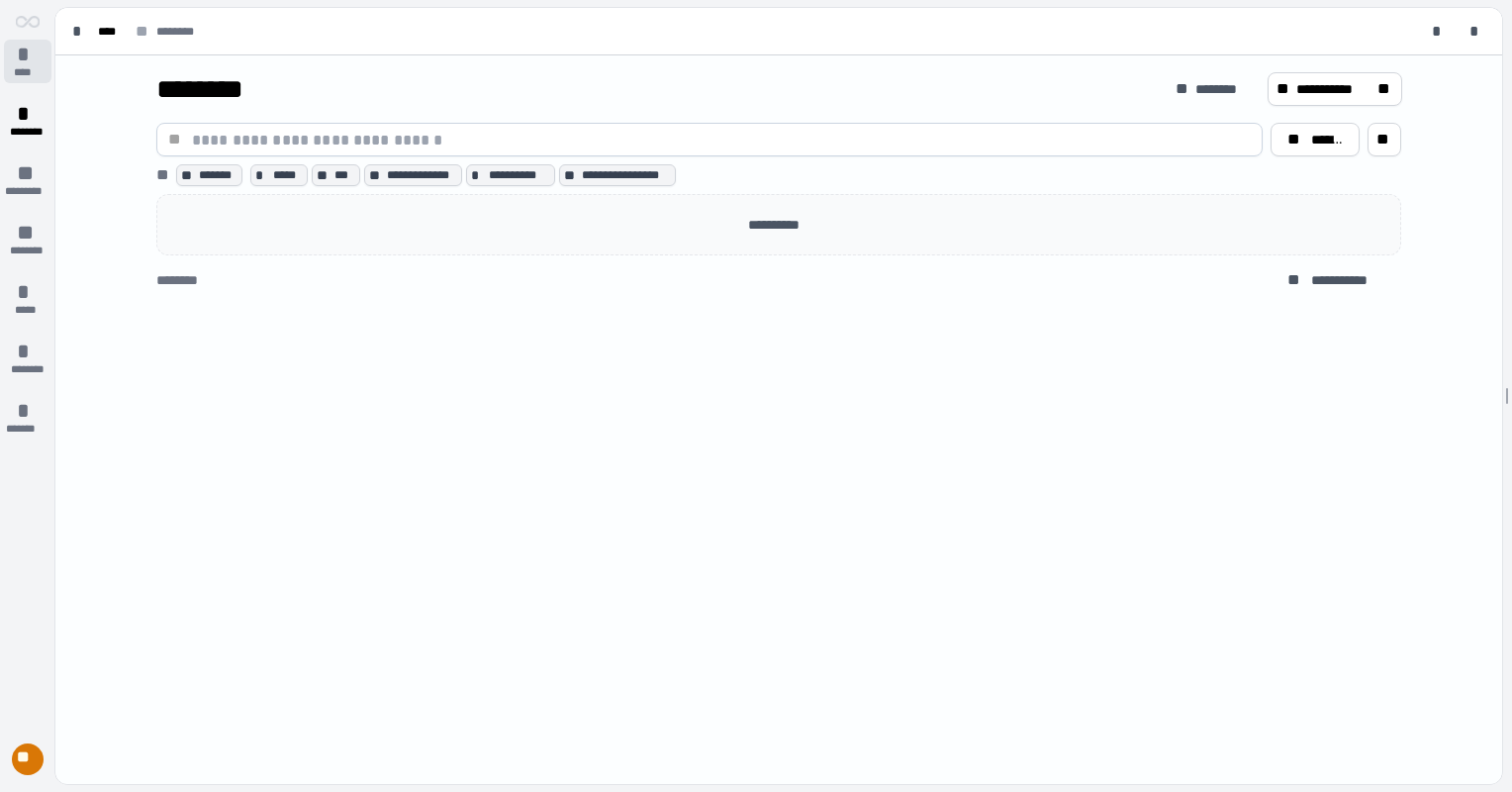 click on "* ****" at bounding box center (28, 61) 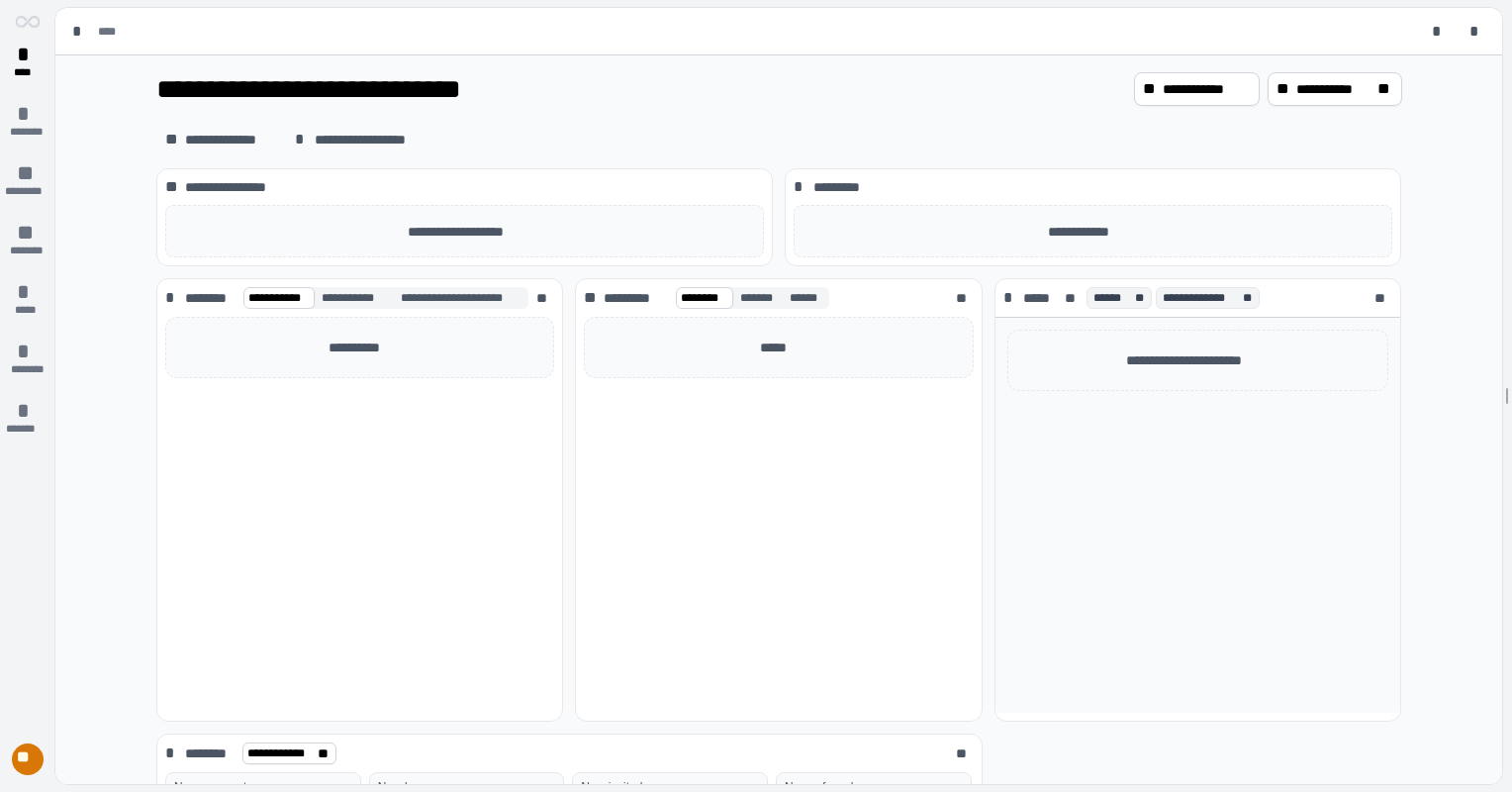 click on "********" at bounding box center (210, 298) 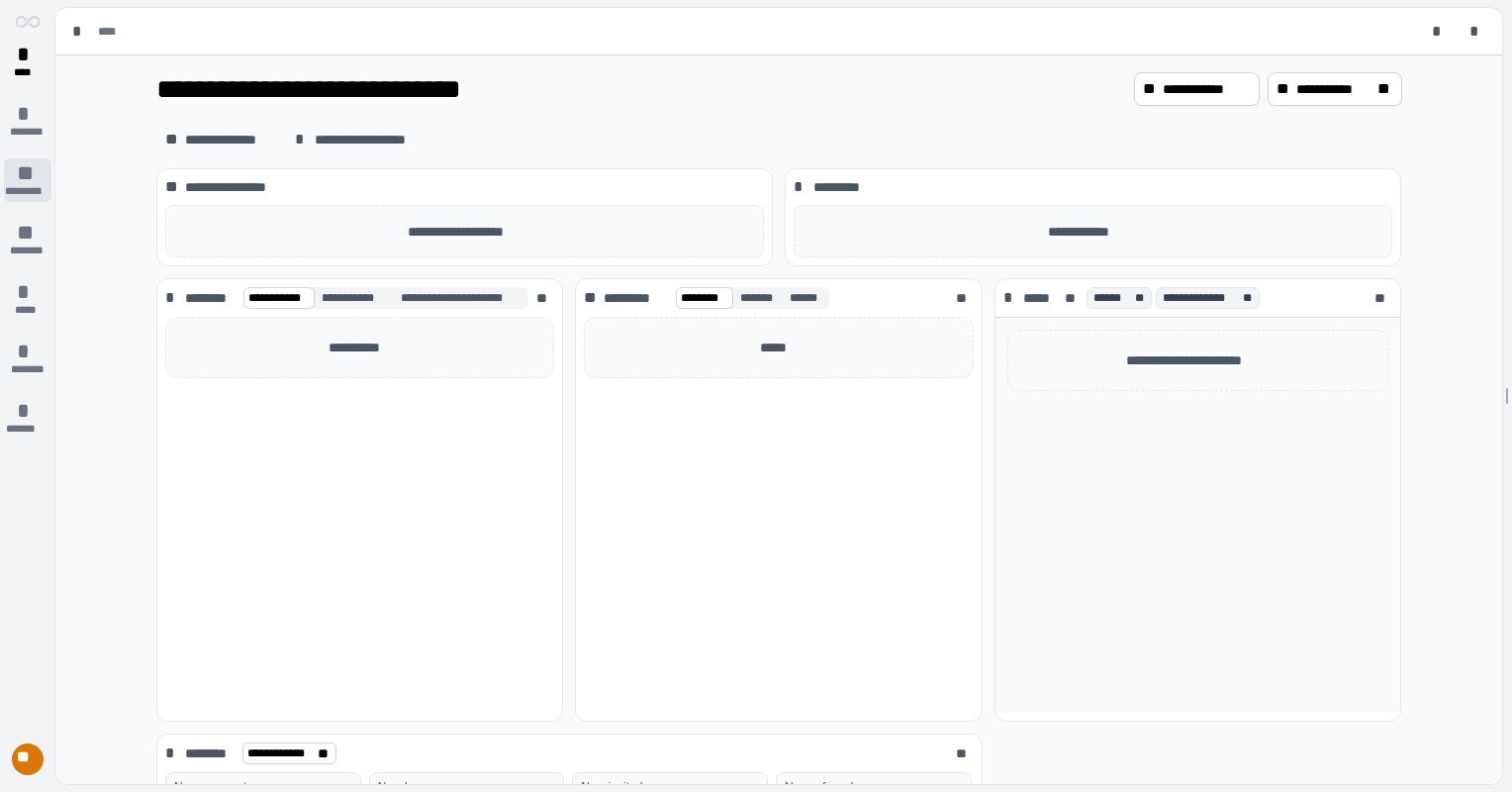 click on "*********" at bounding box center (28, 191) 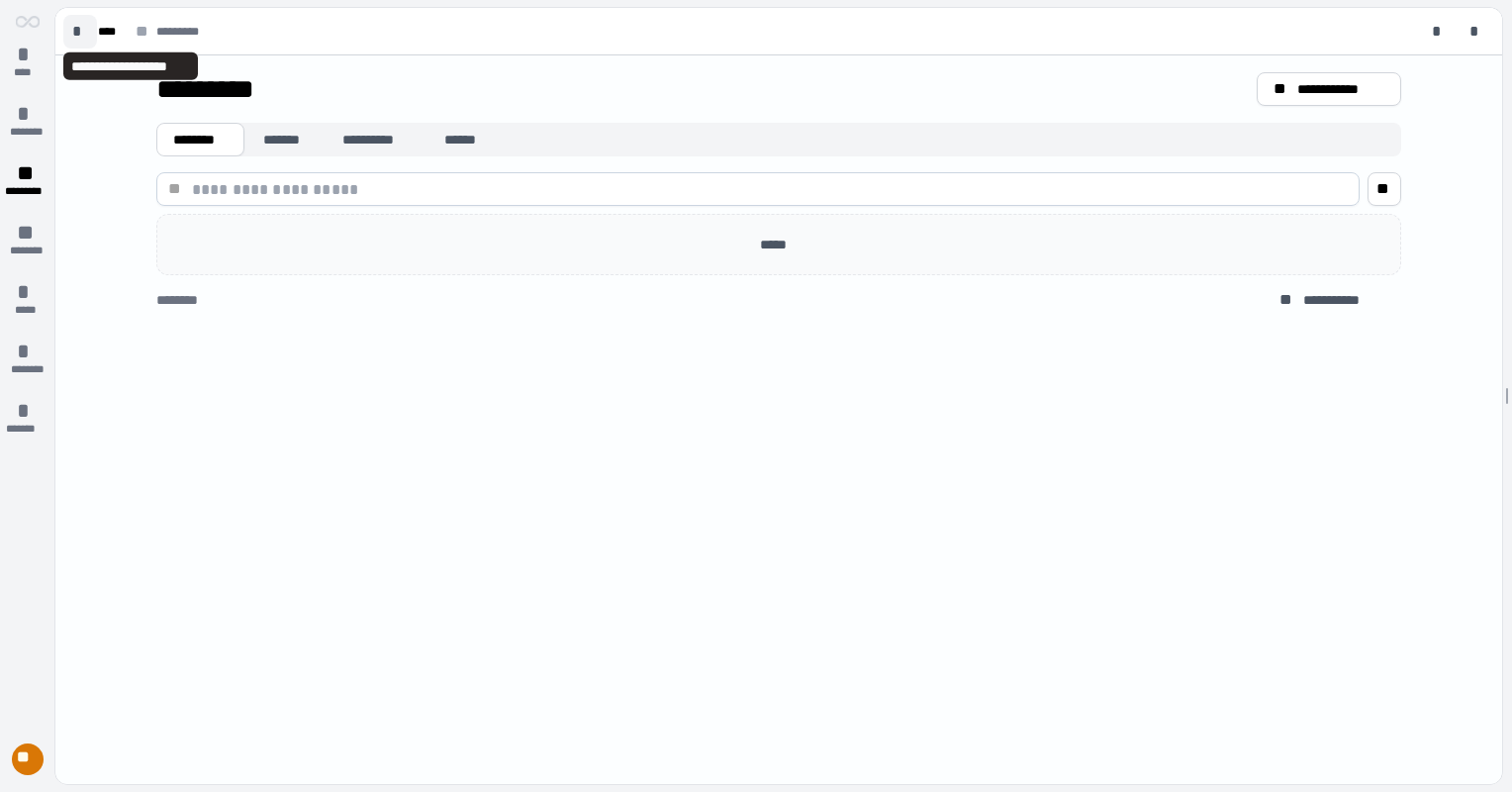click on "*" at bounding box center [80, 32] 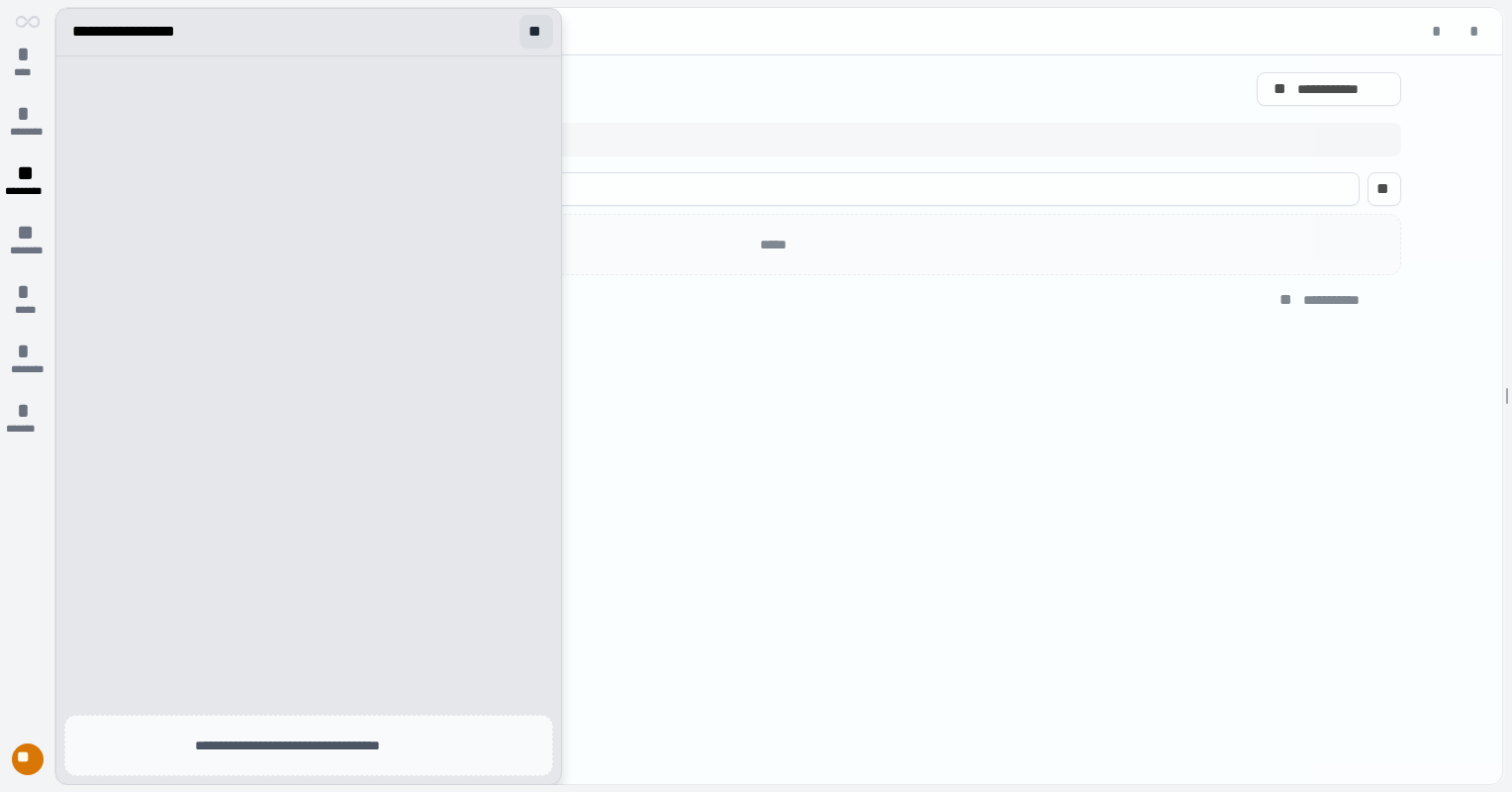 click on "**" at bounding box center [536, 32] 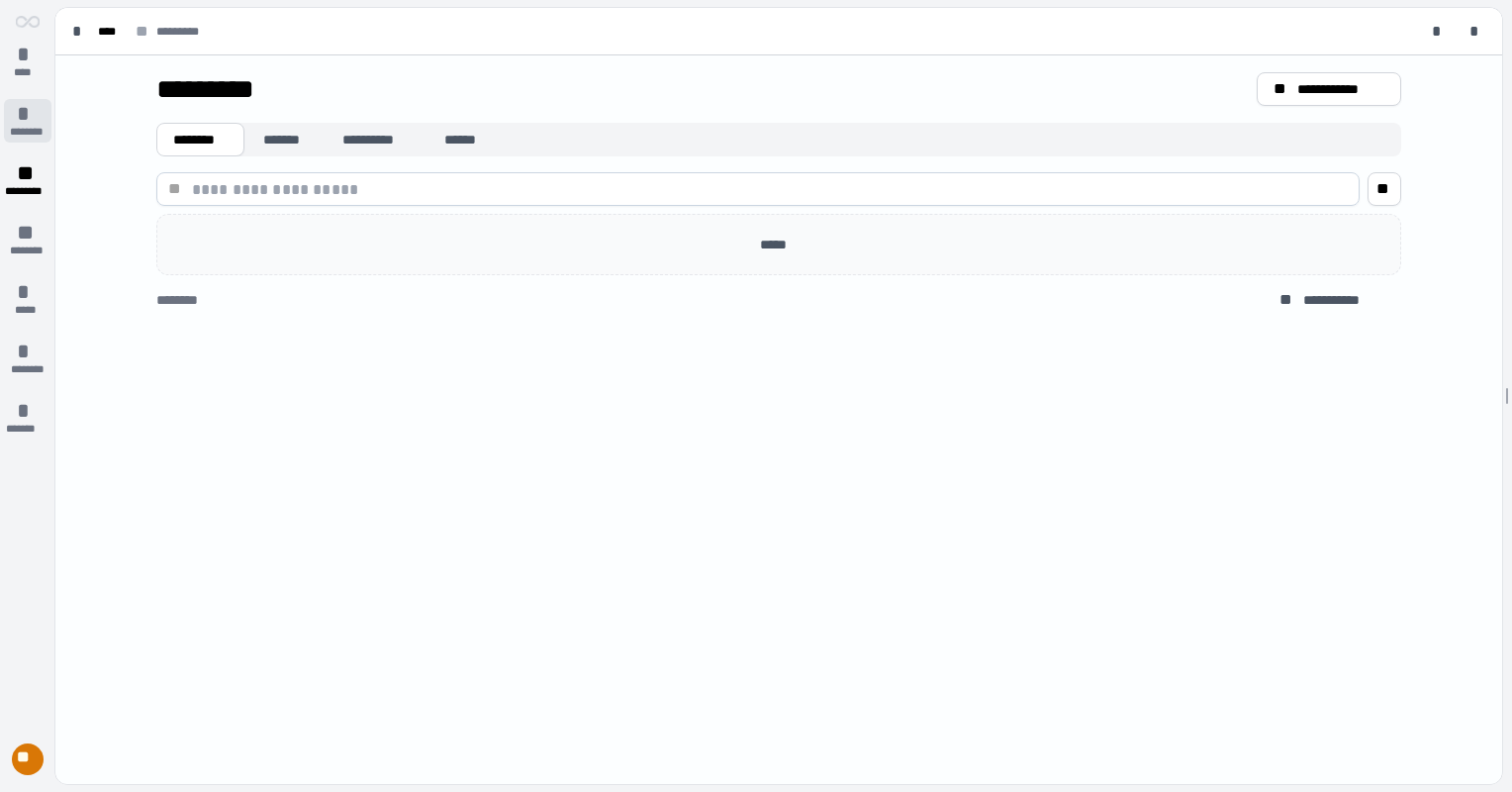 click on "********" at bounding box center (27, 132) 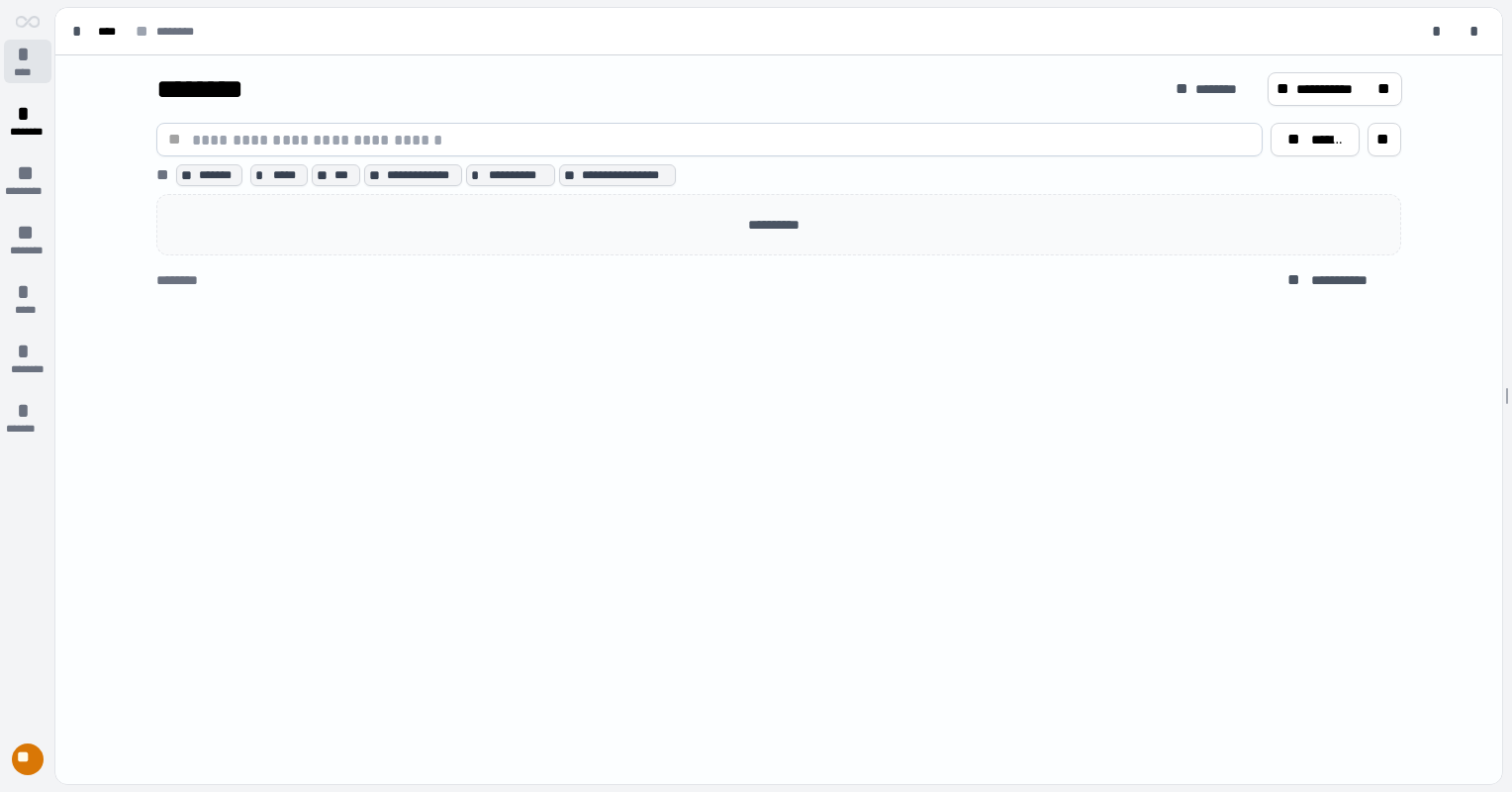 click on "****" at bounding box center (28, 72) 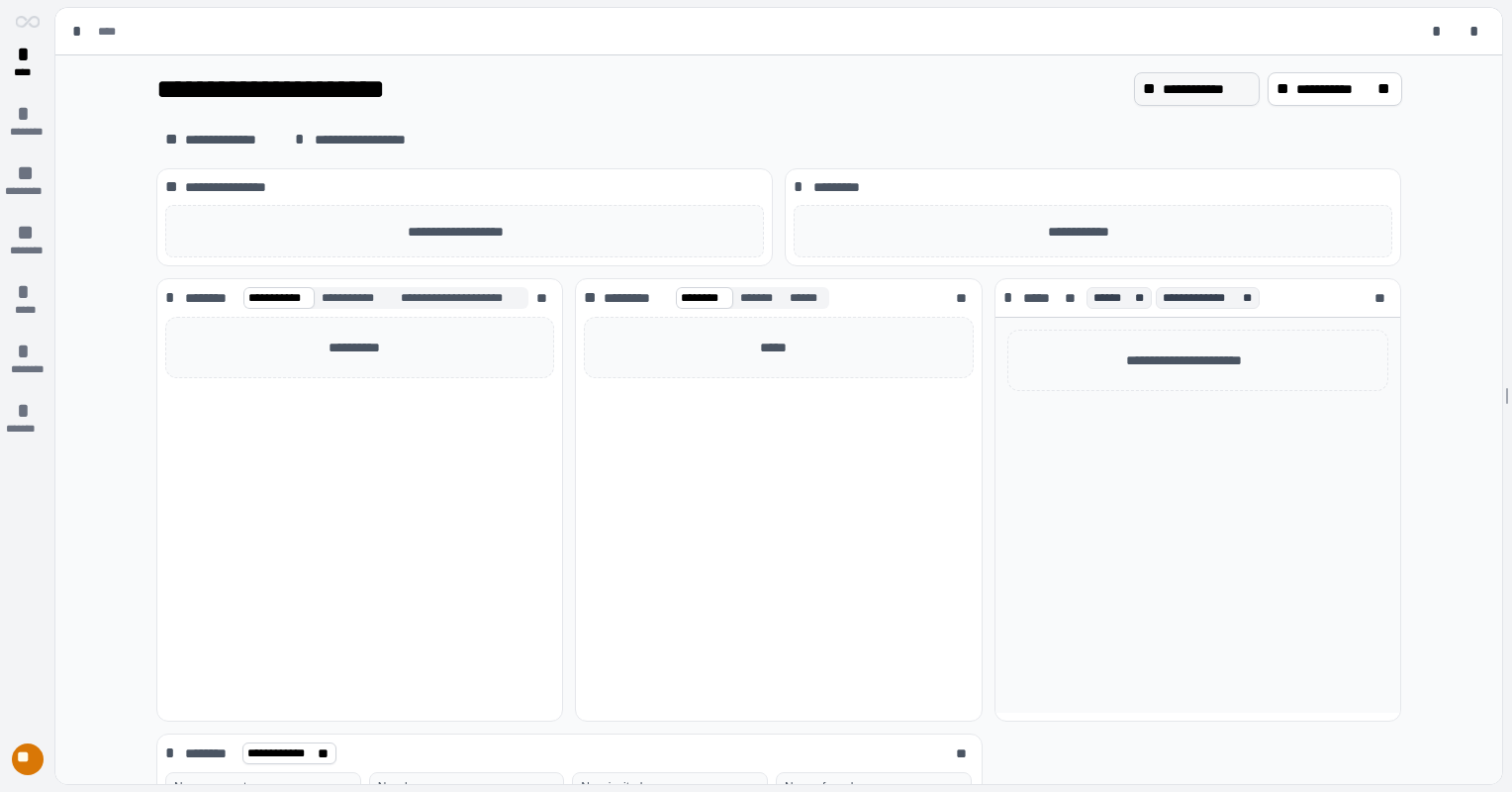 click on "**********" at bounding box center (1206, 89) 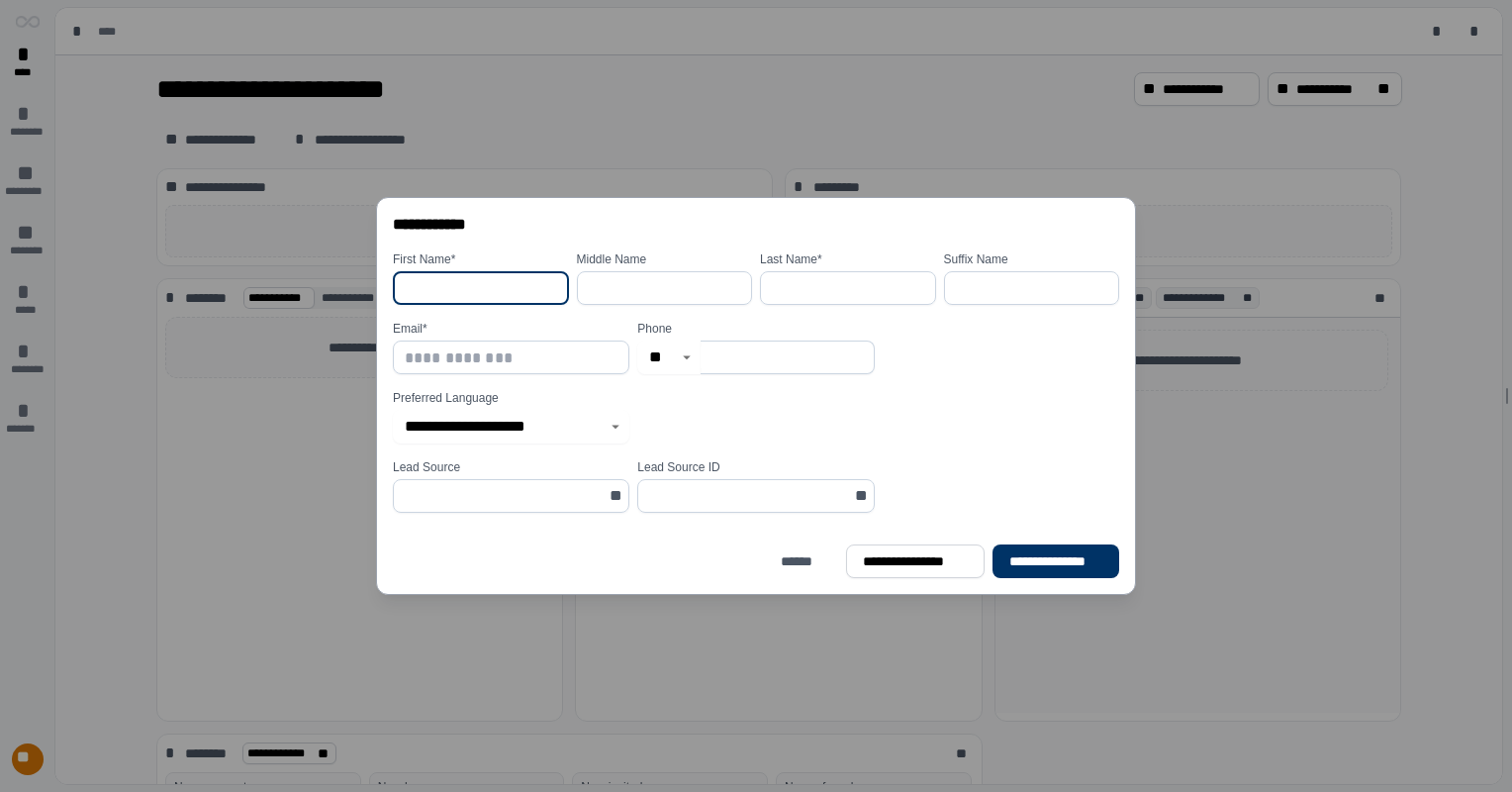 click at bounding box center [481, 288] 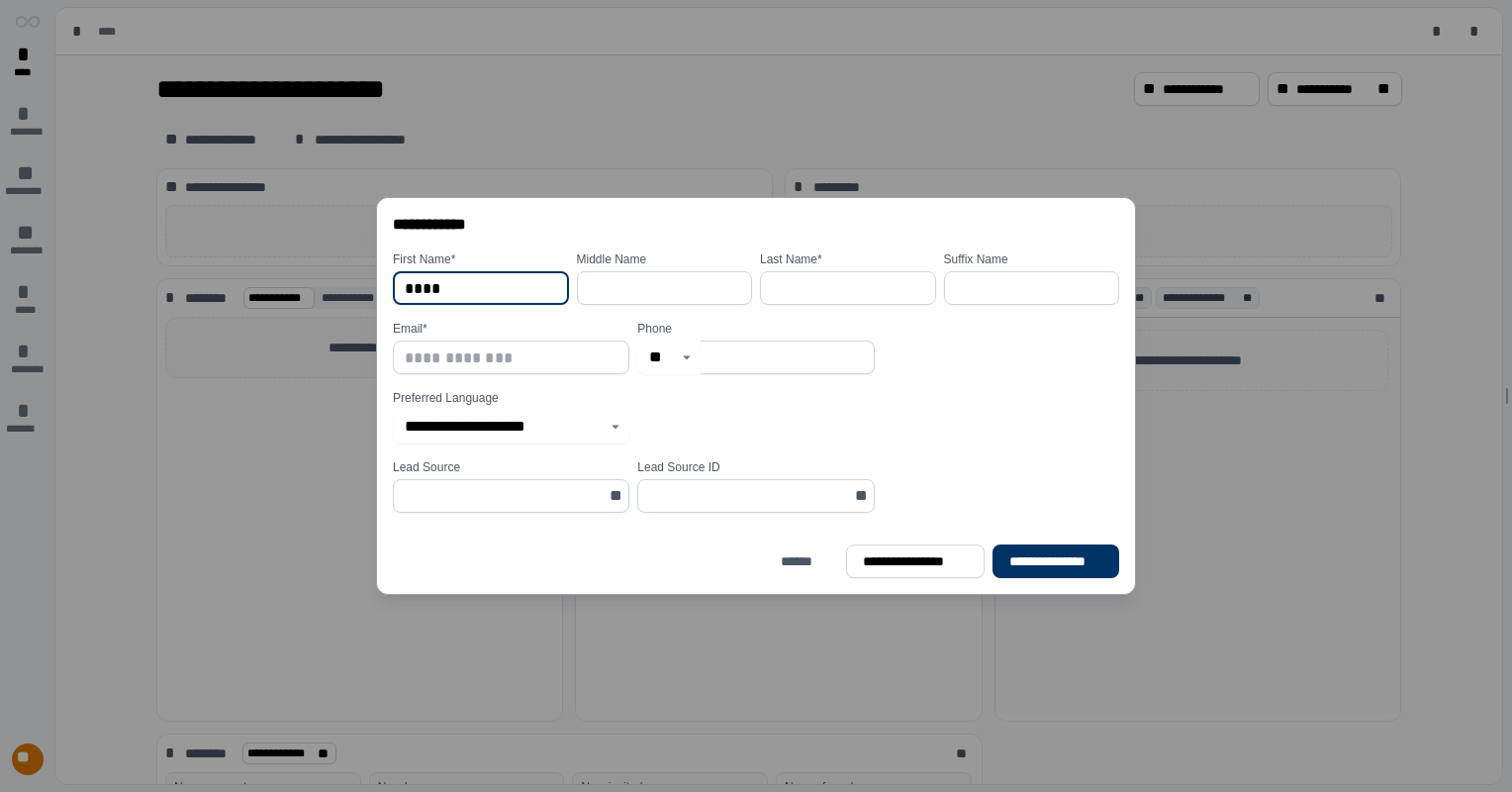 type on "****" 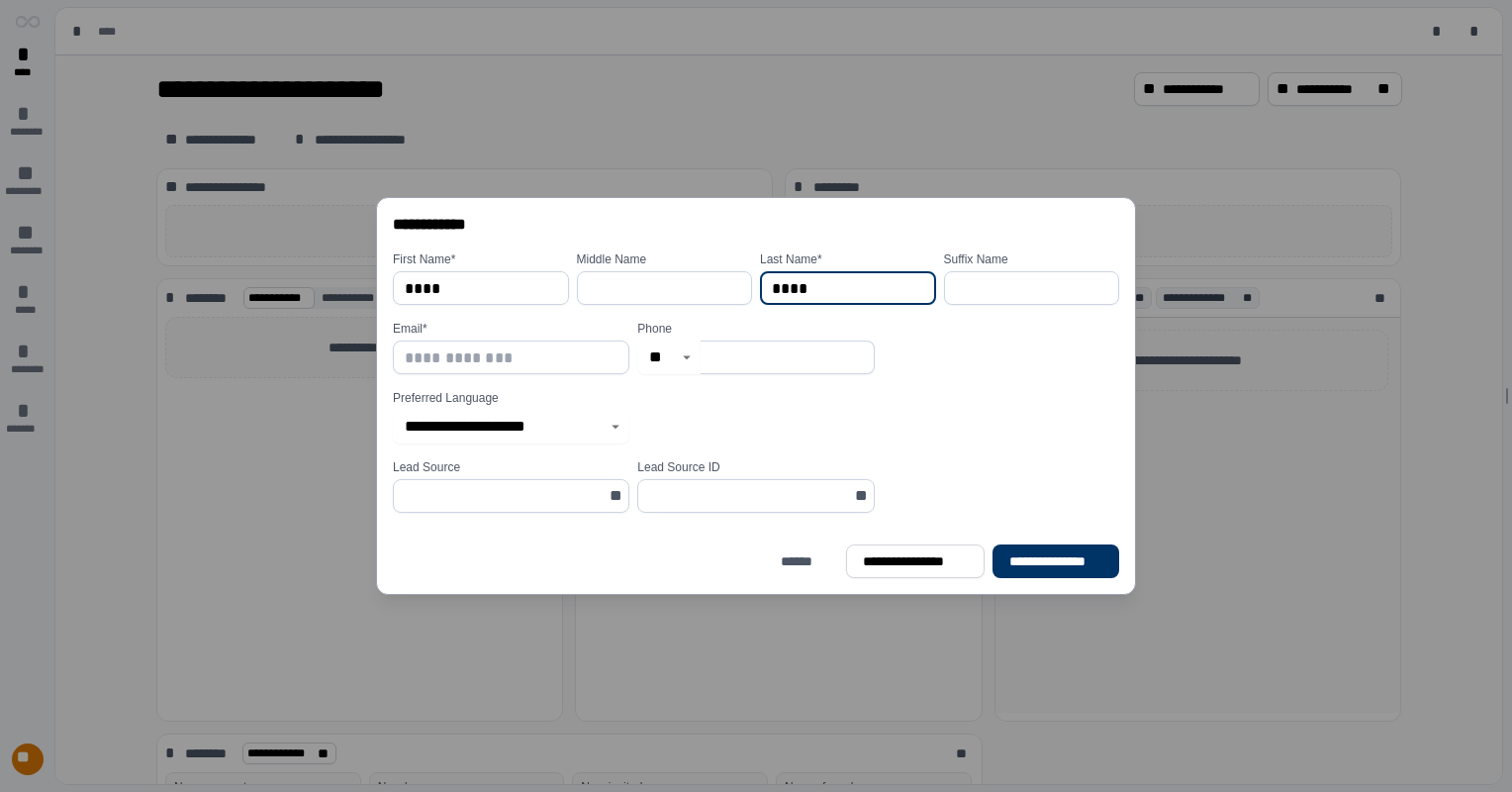 type on "****" 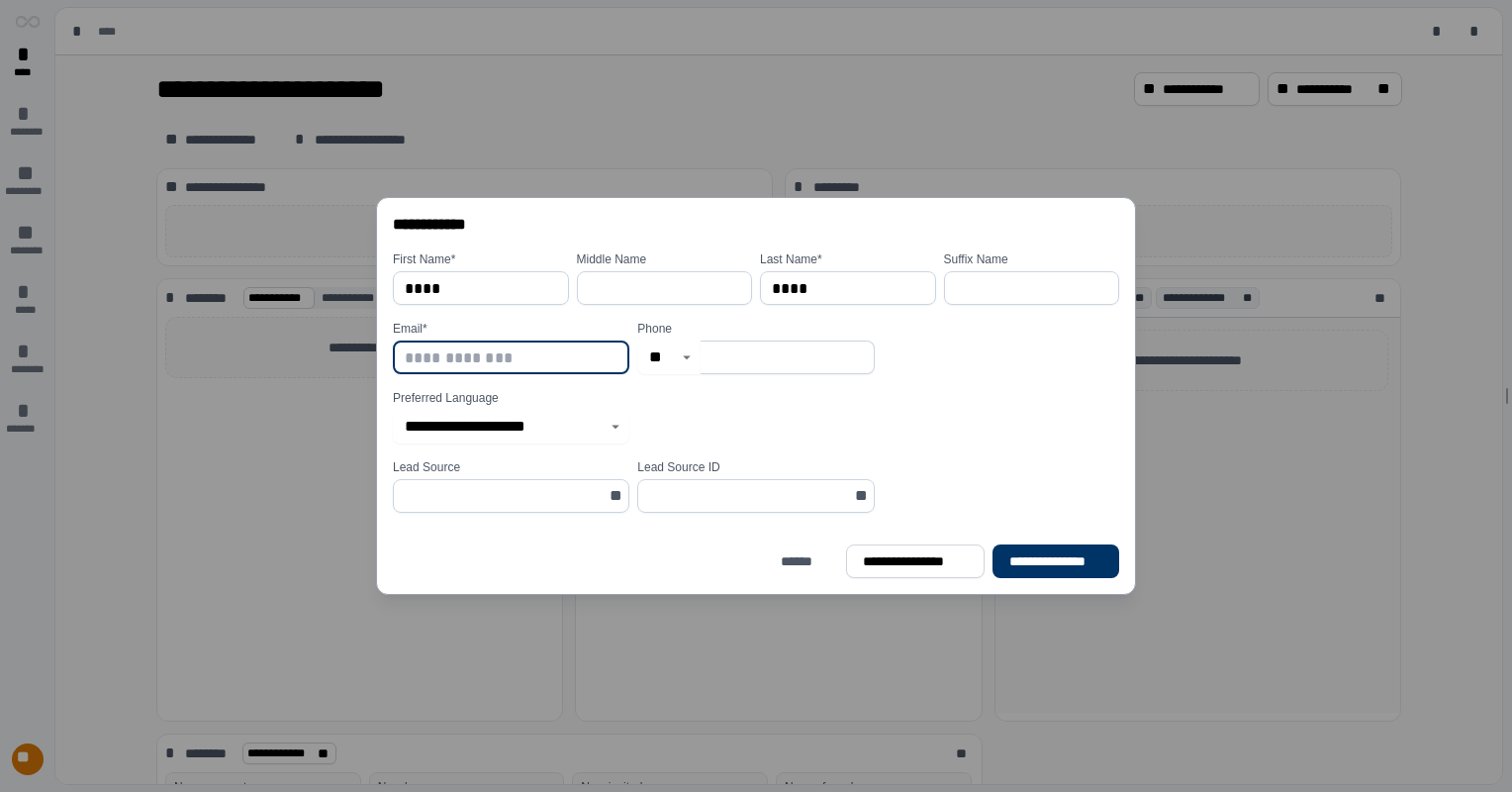 click at bounding box center (511, 357) 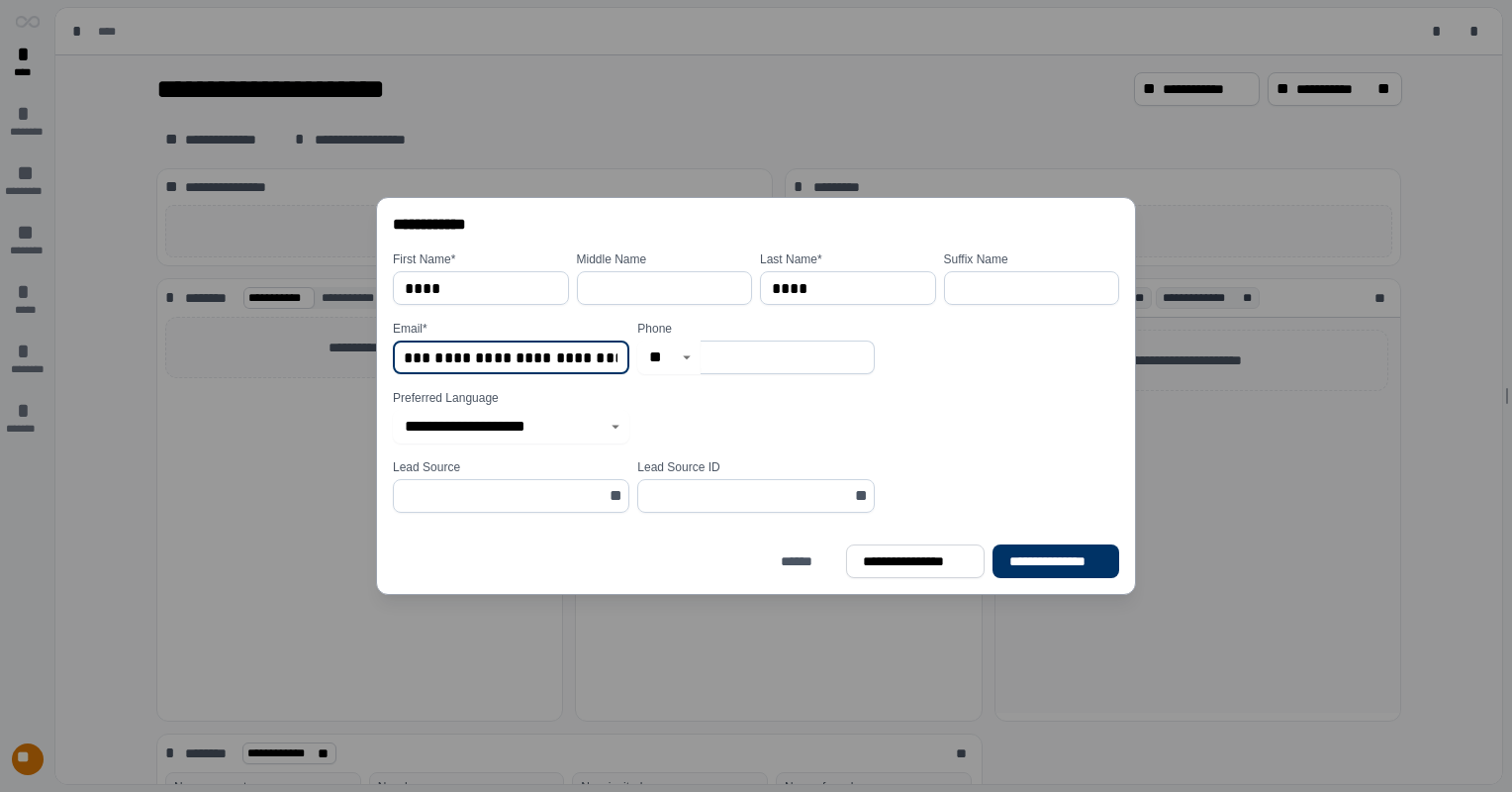 scroll, scrollTop: 0, scrollLeft: 55, axis: horizontal 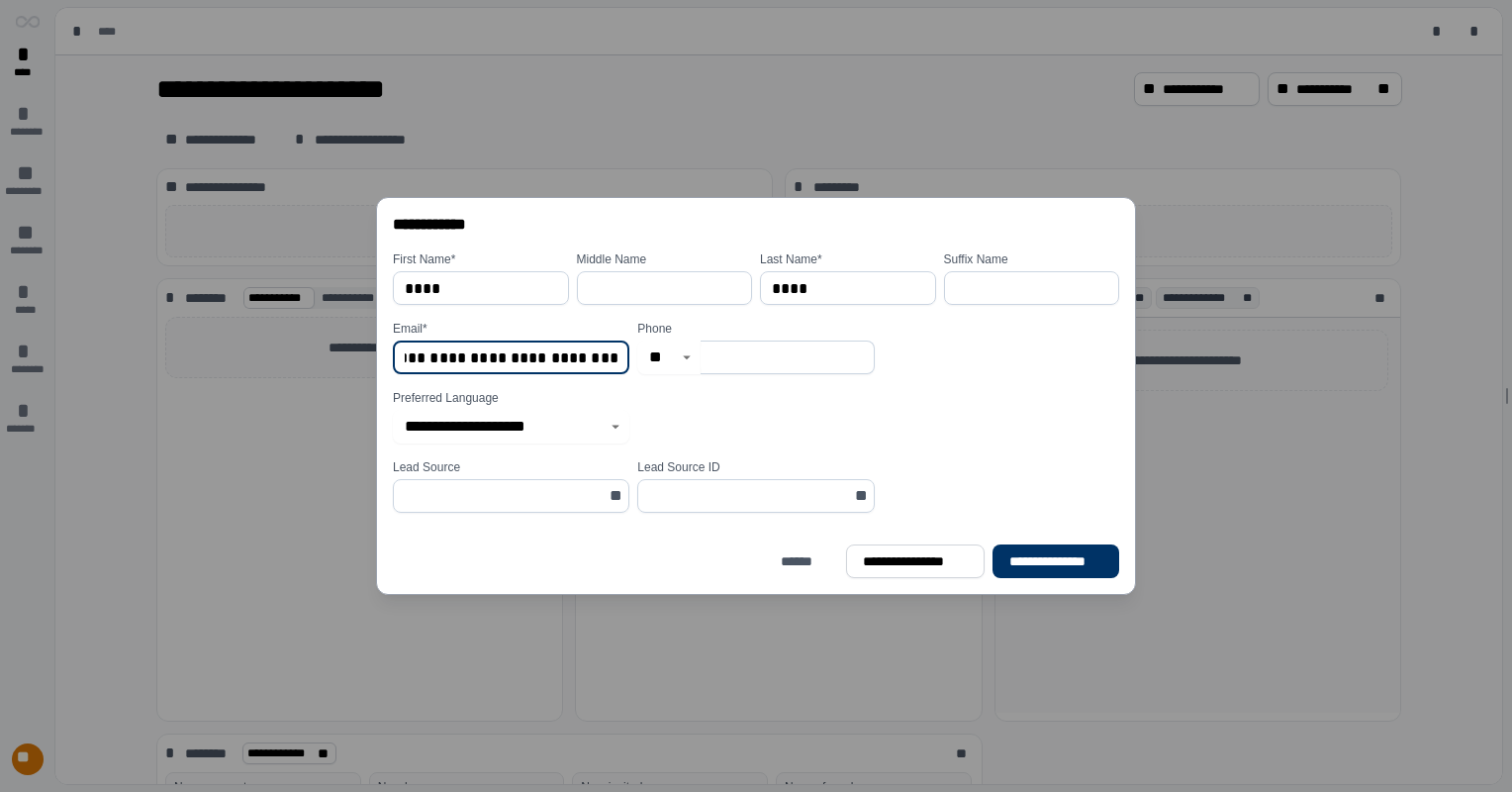 type on "**********" 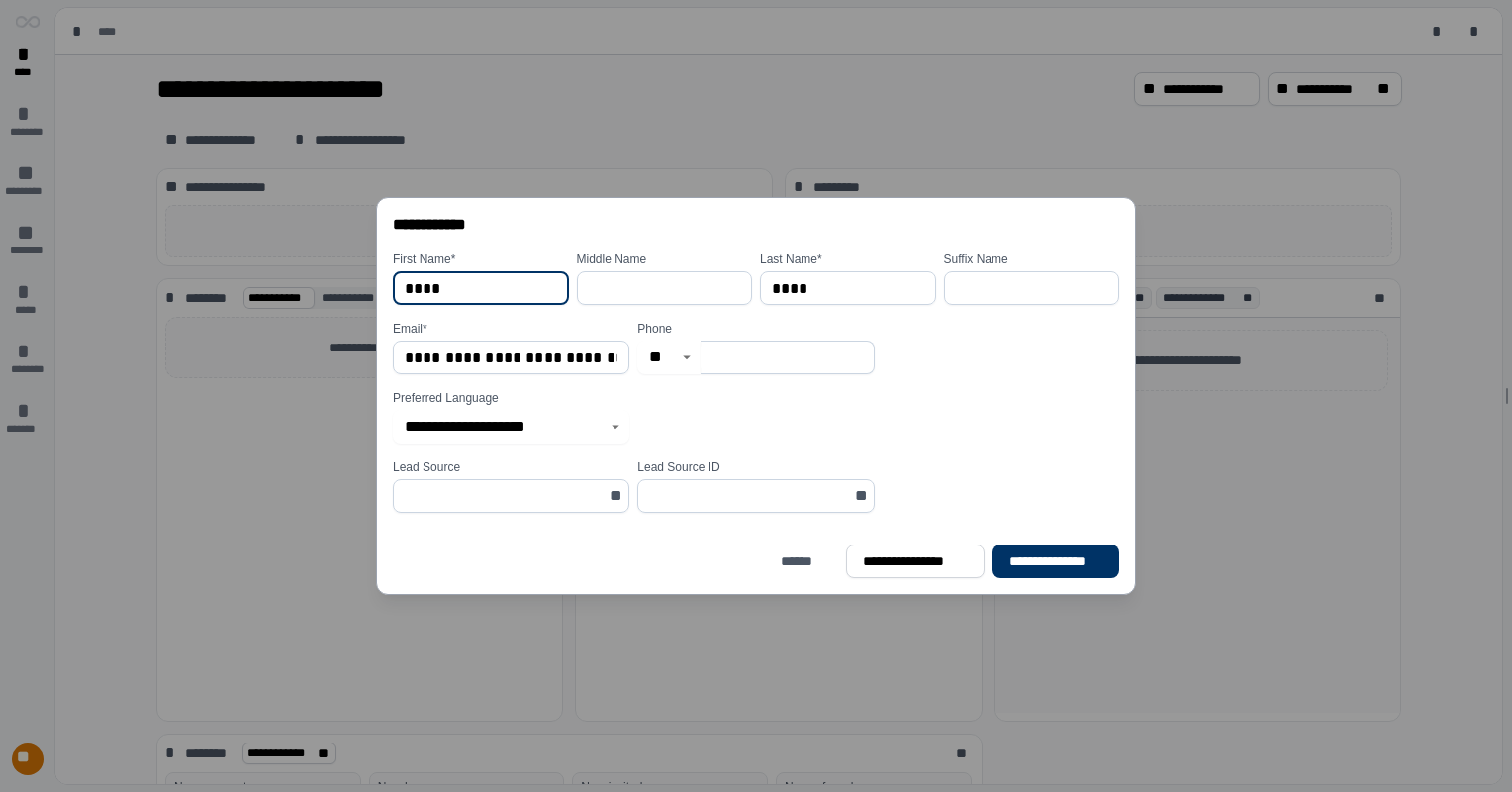 drag, startPoint x: 482, startPoint y: 284, endPoint x: 357, endPoint y: 317, distance: 129.28264 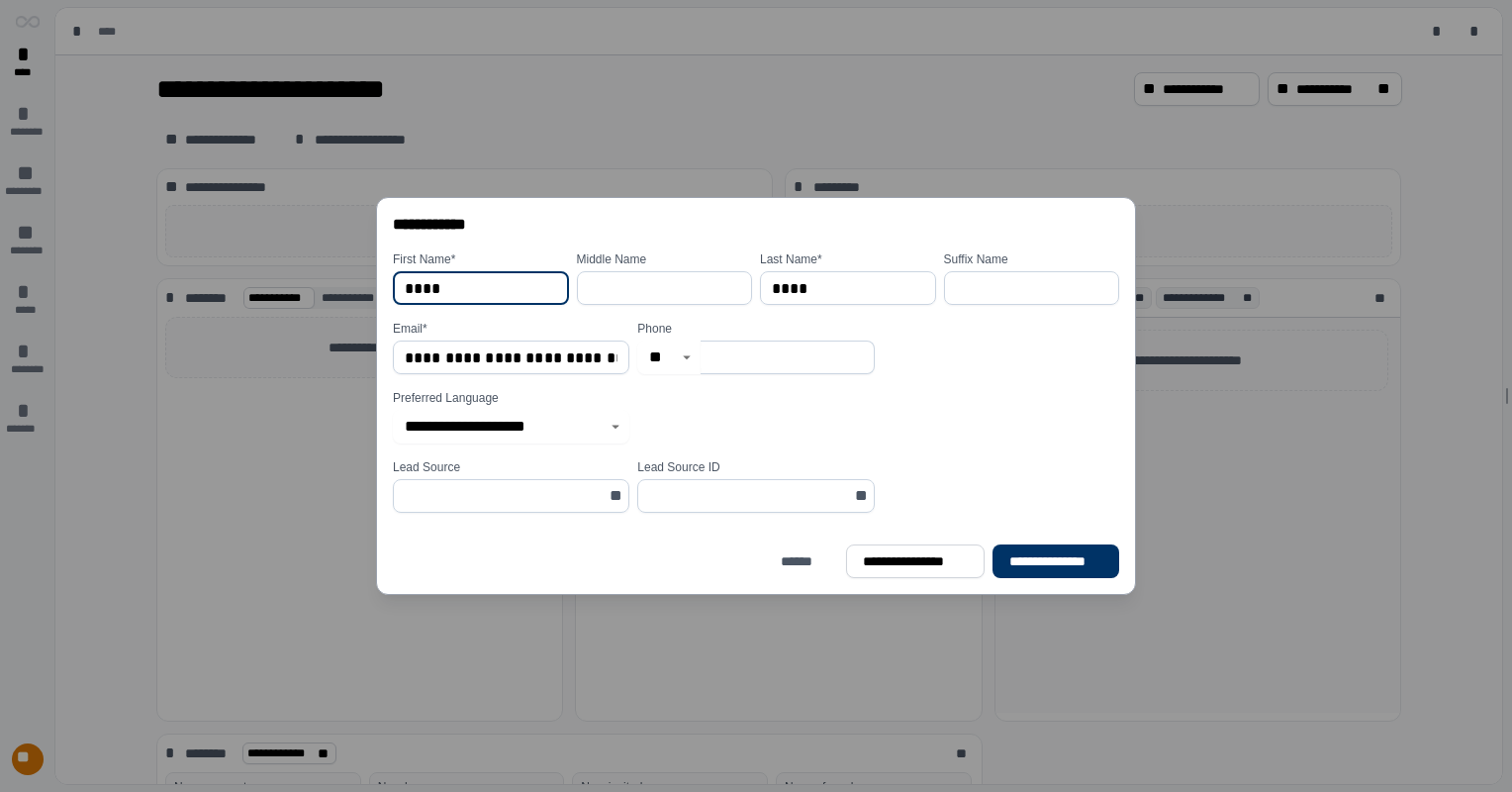click on "[FIRST] [LAST] [EMAIL] [PHONE] [LANGUAGE] [LEAD_SOURCE] [LEAD_SOURCE_ID]" at bounding box center [756, 396] 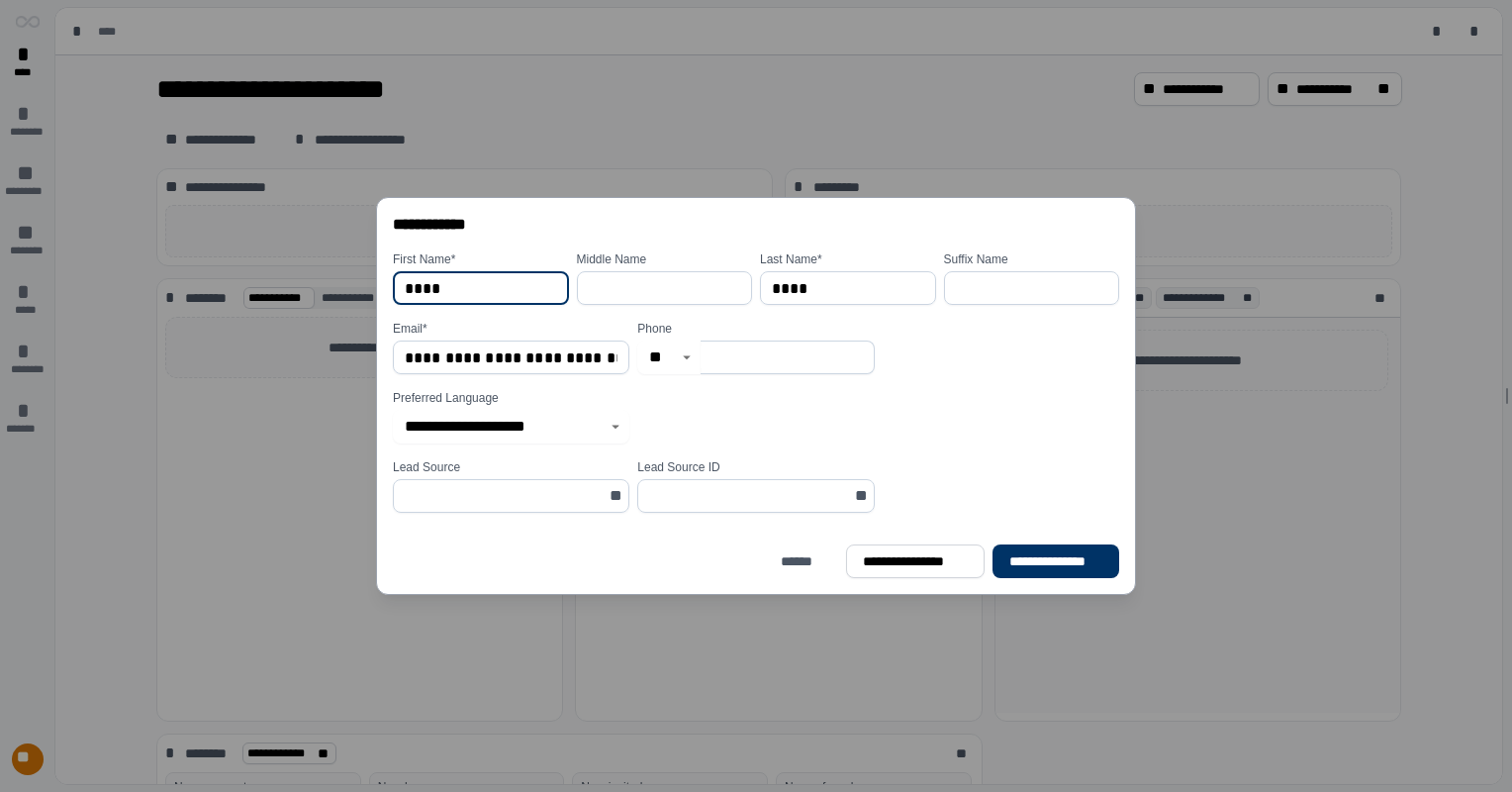 type on "****" 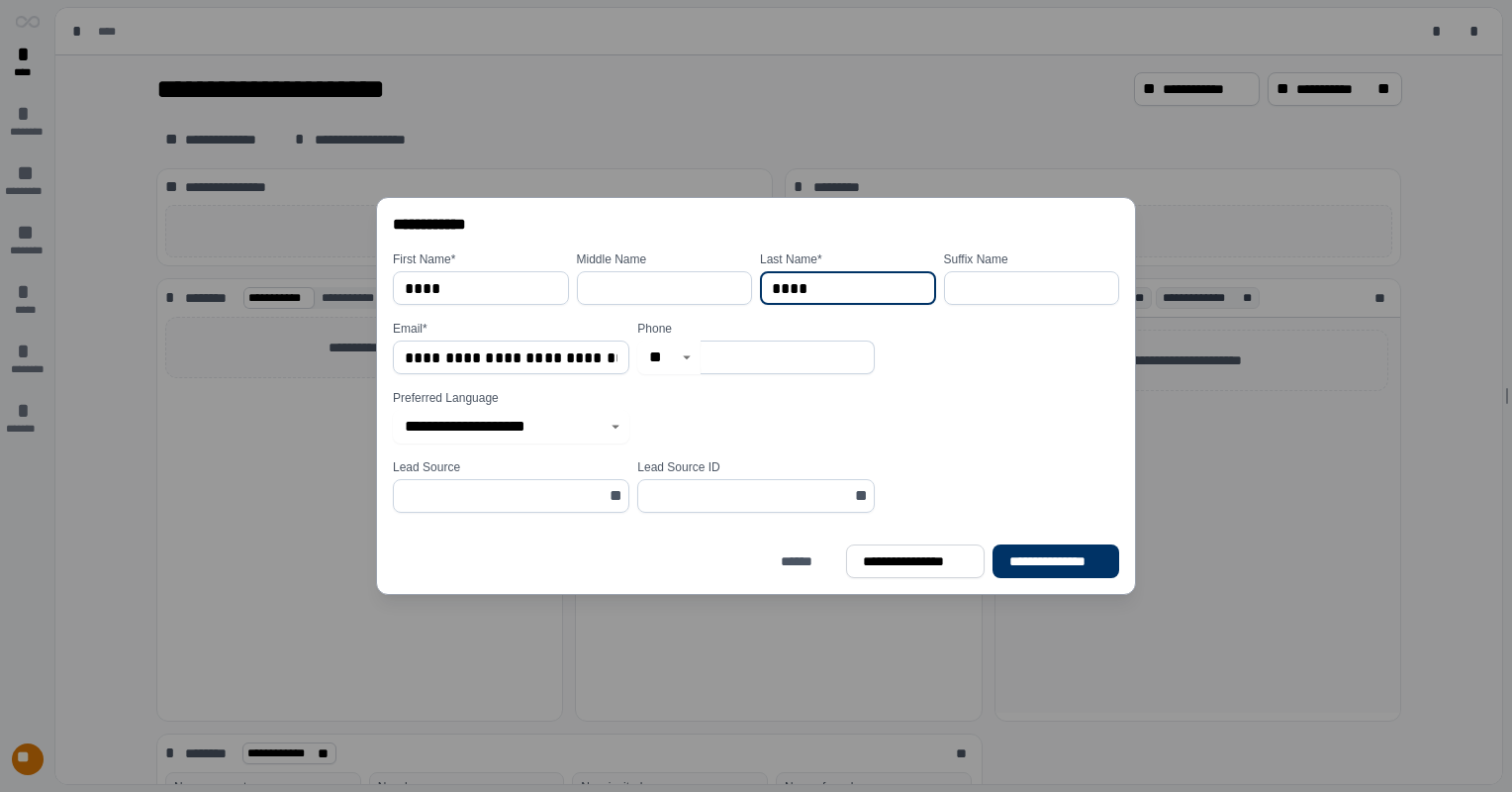 drag, startPoint x: 831, startPoint y: 288, endPoint x: 745, endPoint y: 285, distance: 86.05231 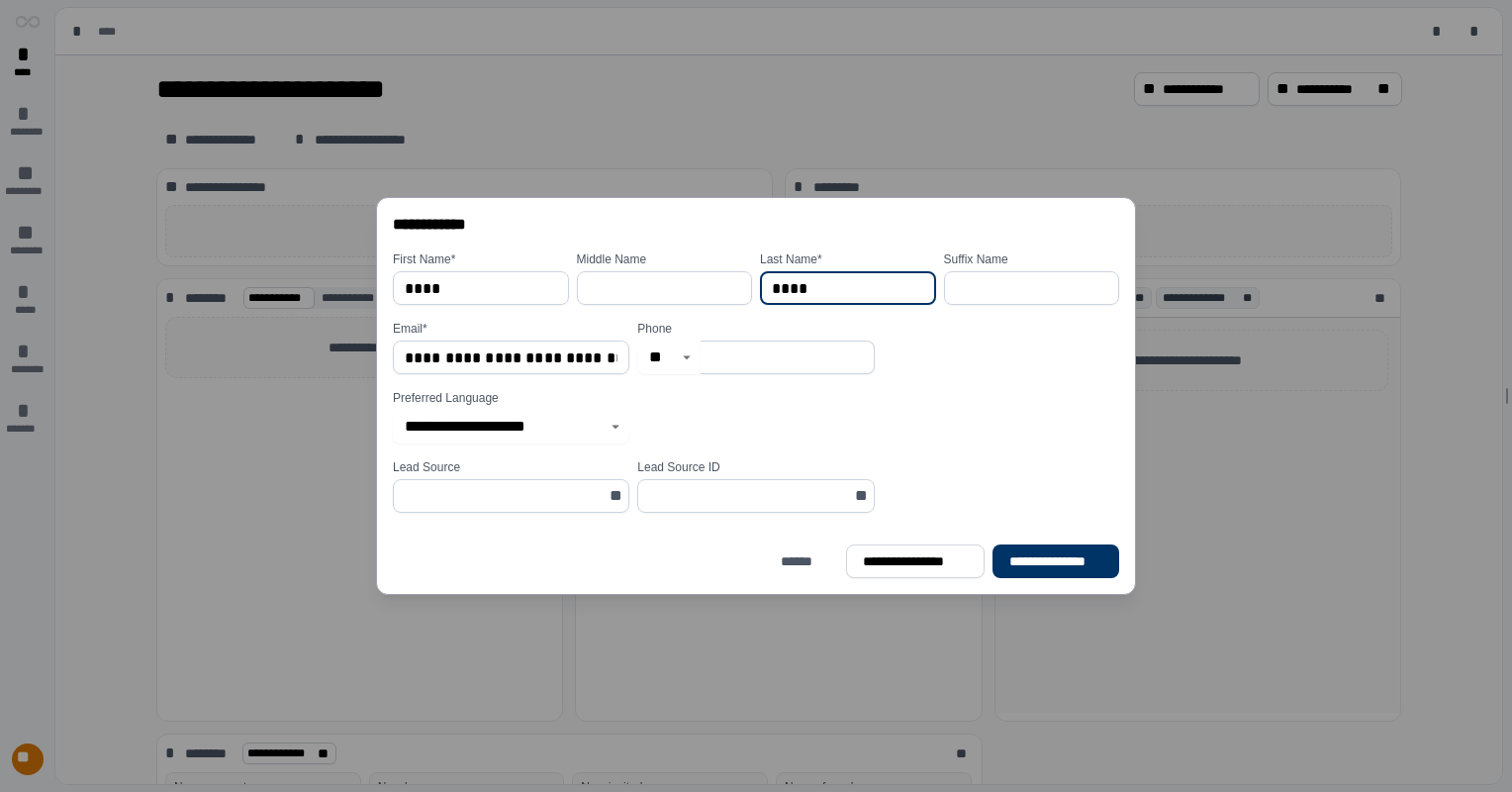 click on "[FIRST] [LAST] [FIRST] [LAST]" at bounding box center [760, 278] 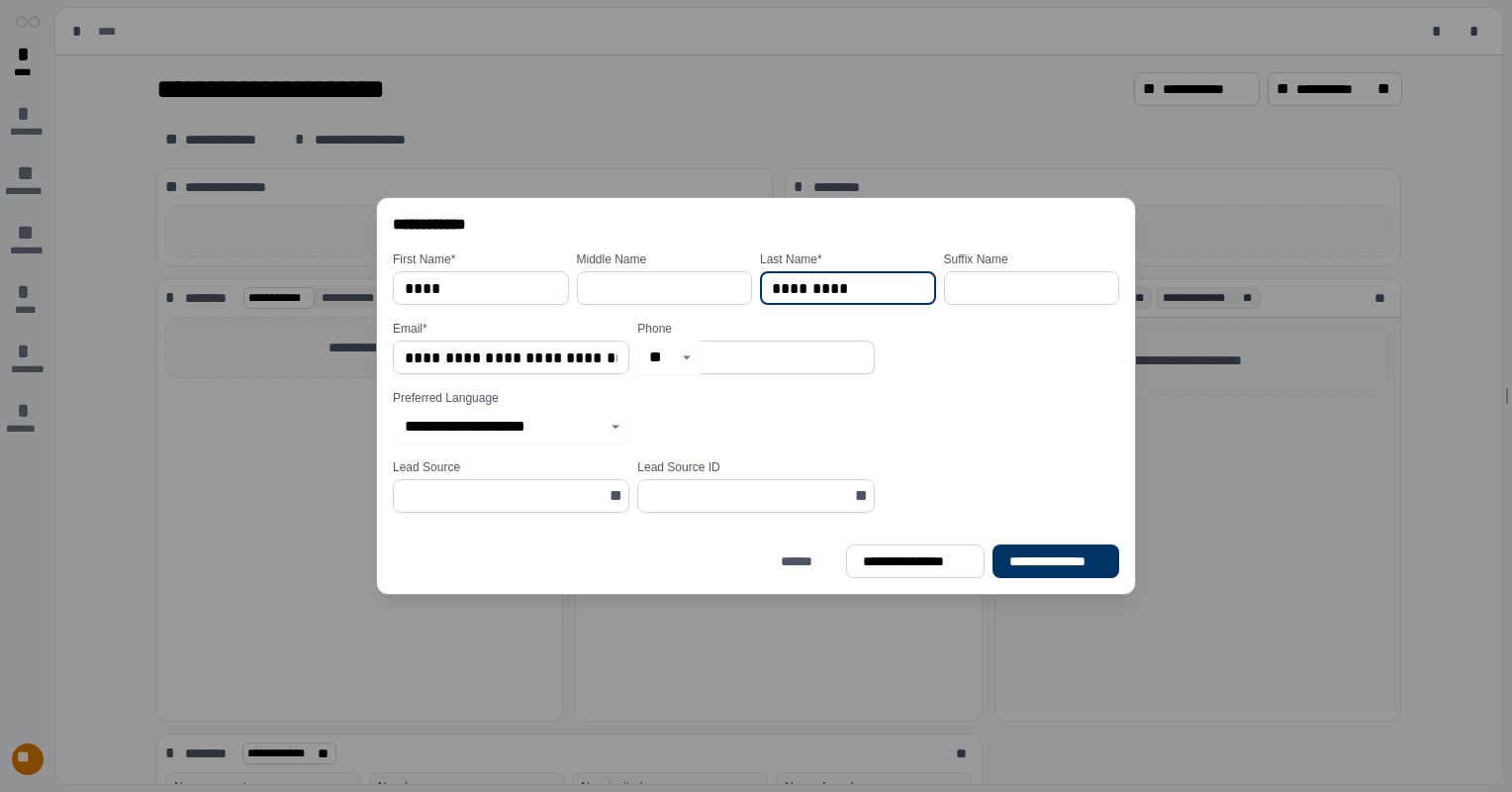type on "*********" 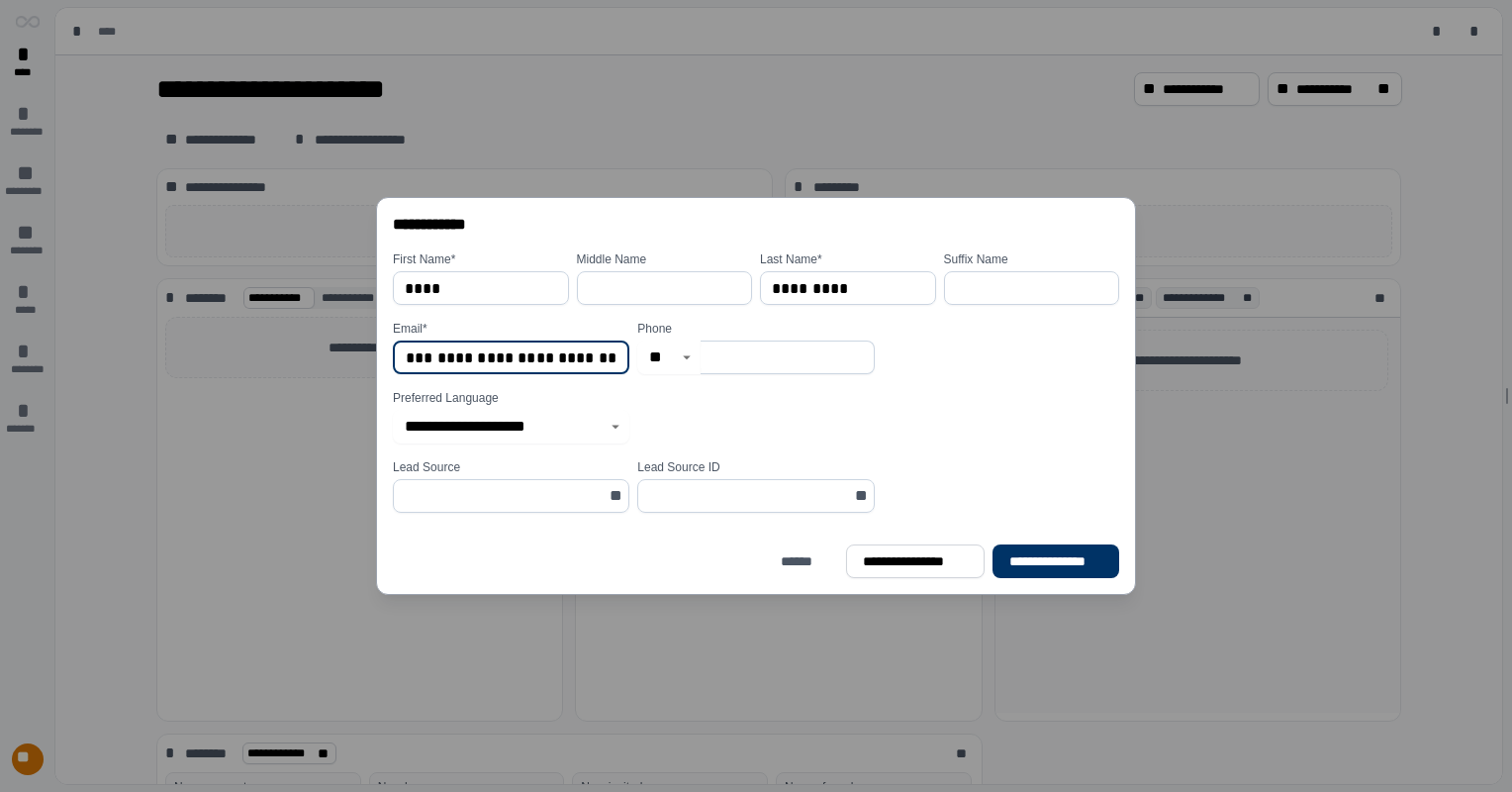 scroll, scrollTop: 0, scrollLeft: 0, axis: both 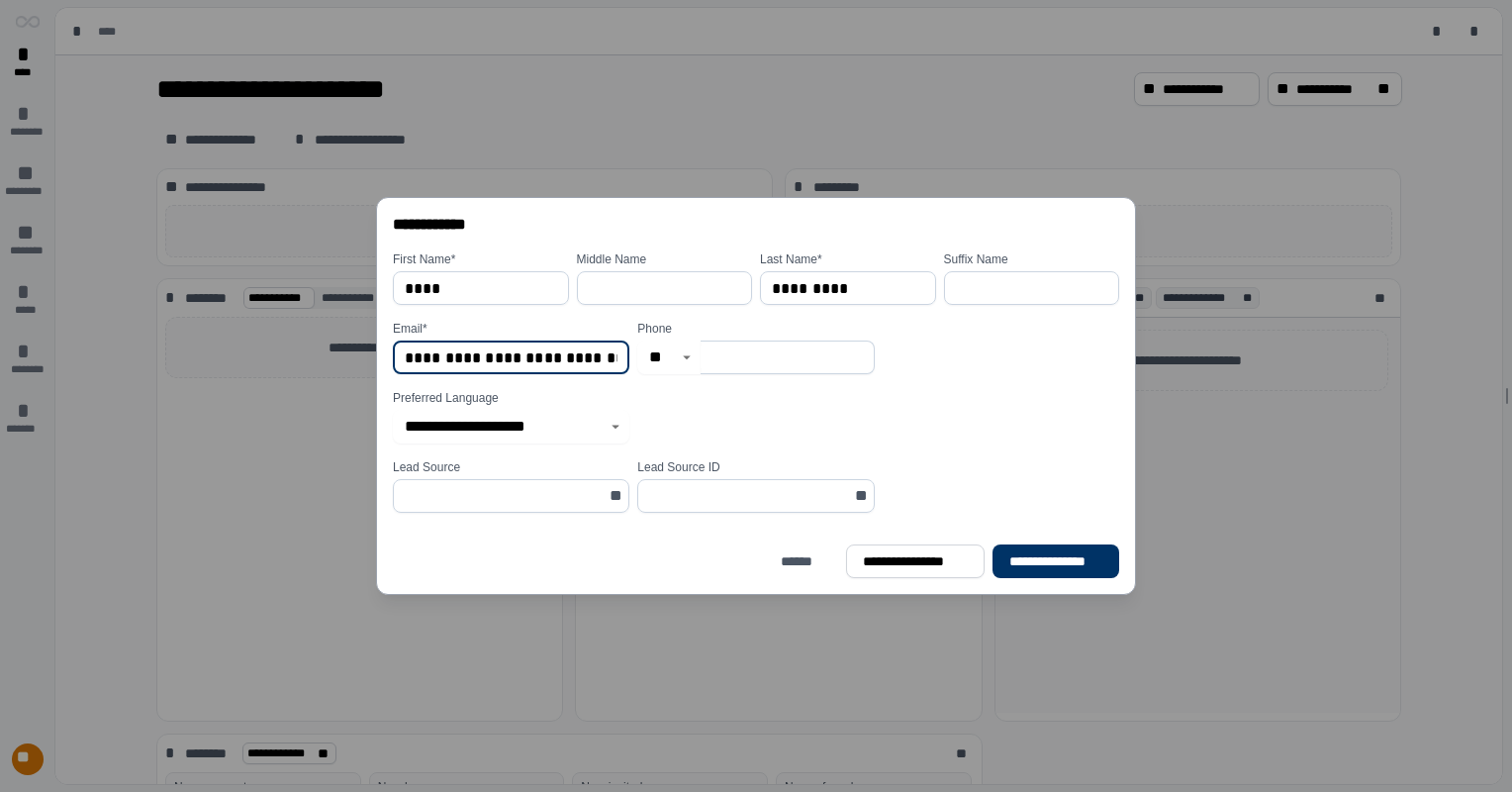 type on "**********" 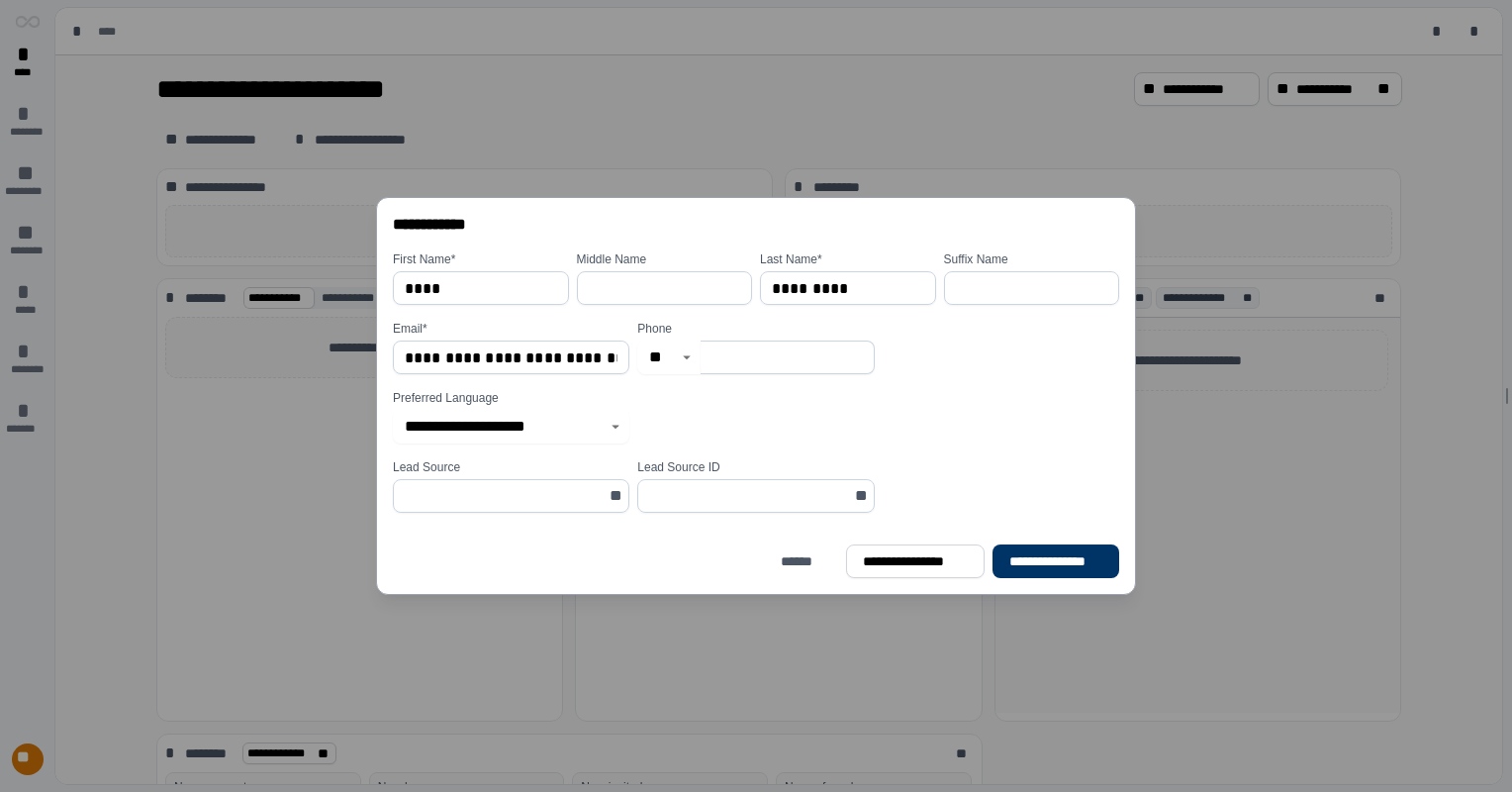 click at bounding box center [787, 357] 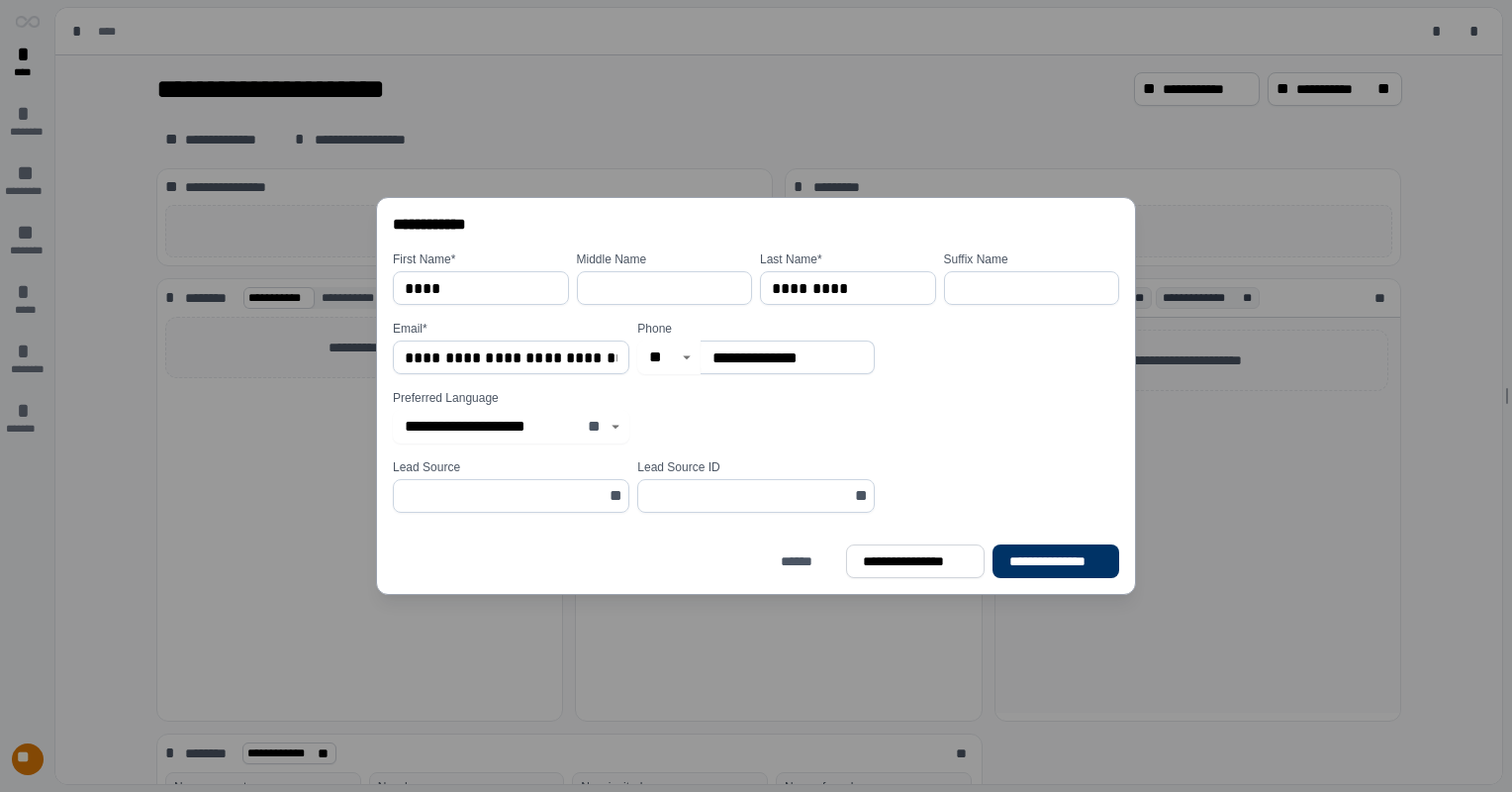 click 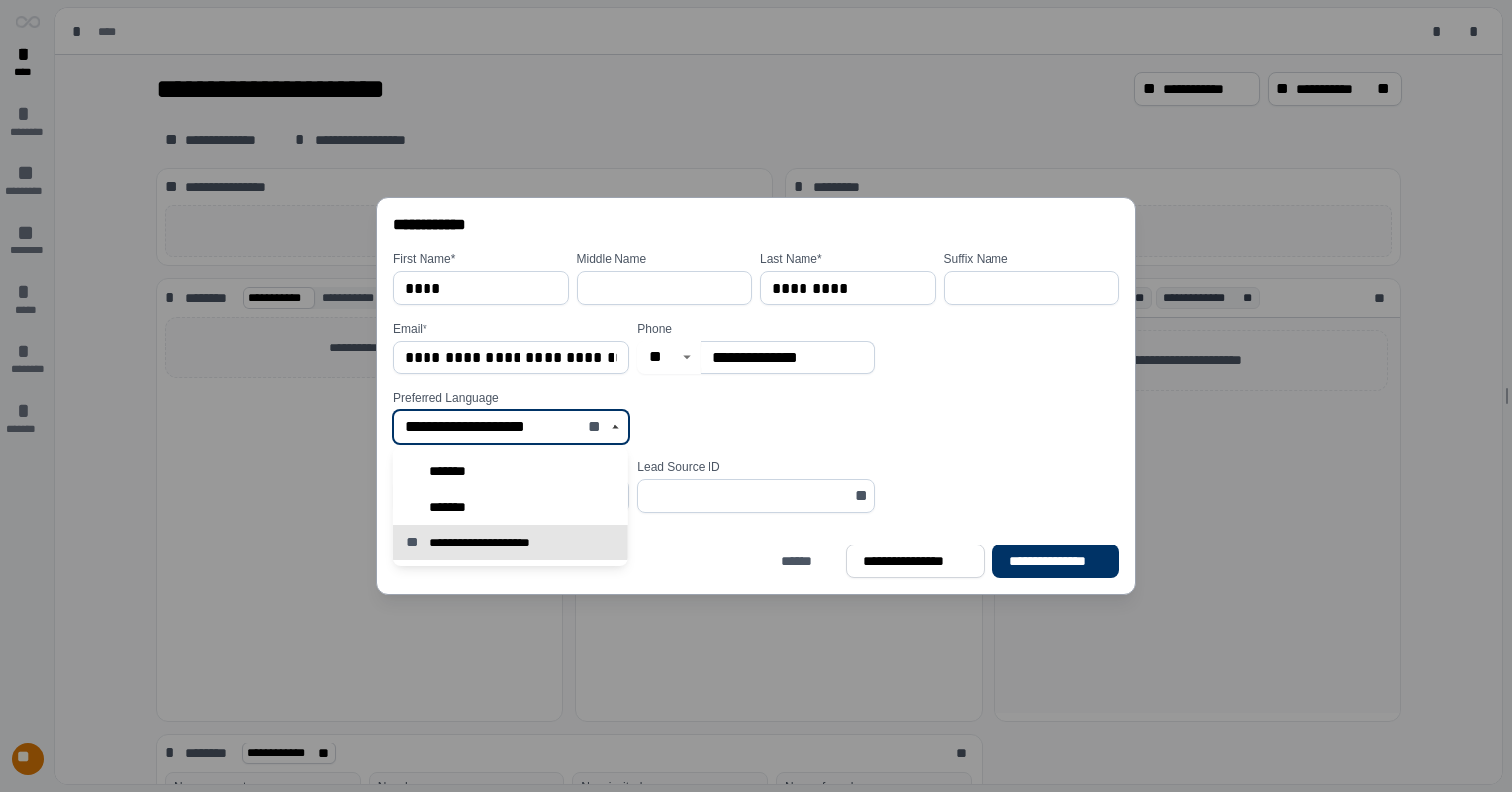click 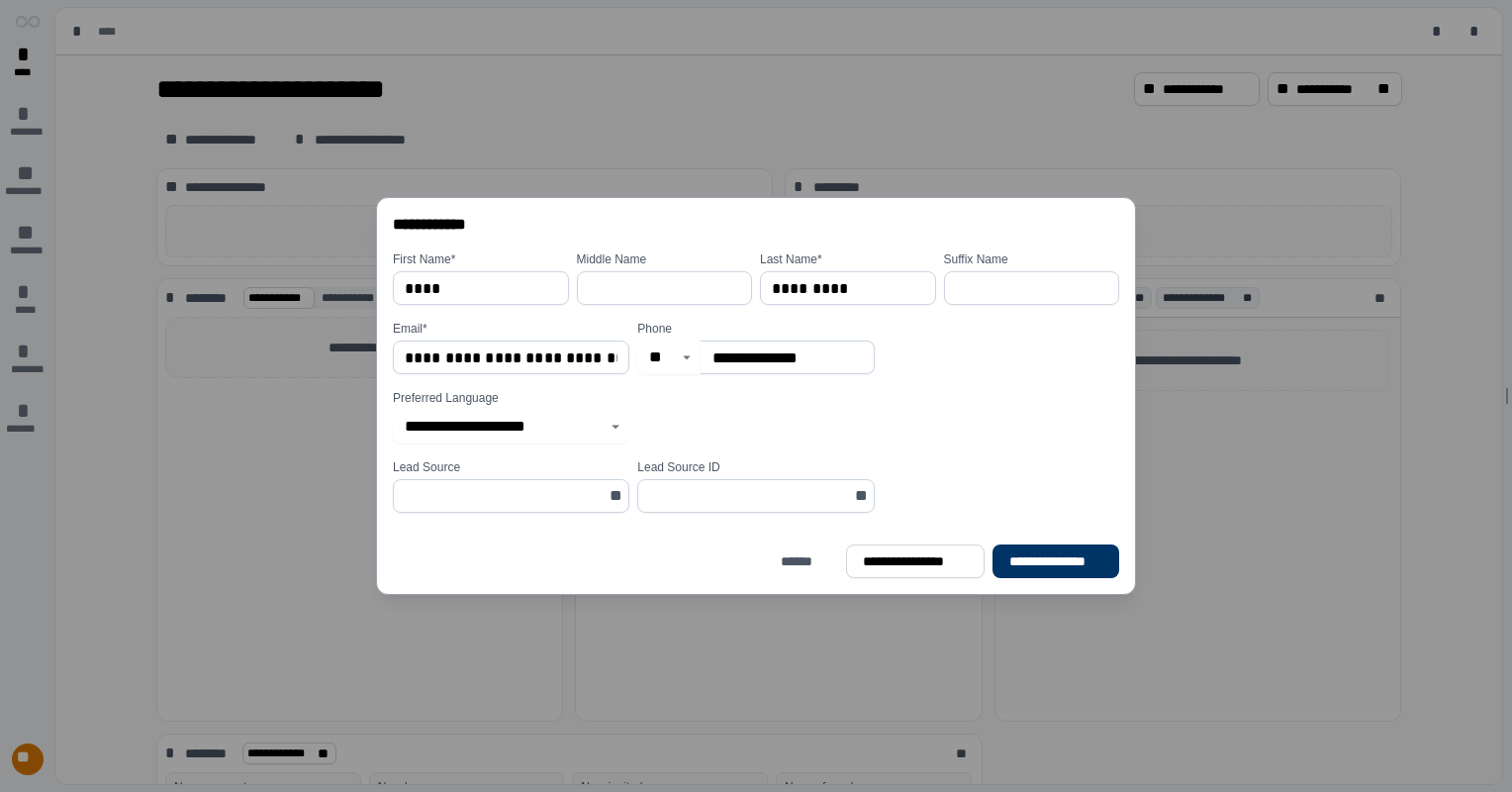 click on "**********" at bounding box center (760, 417) 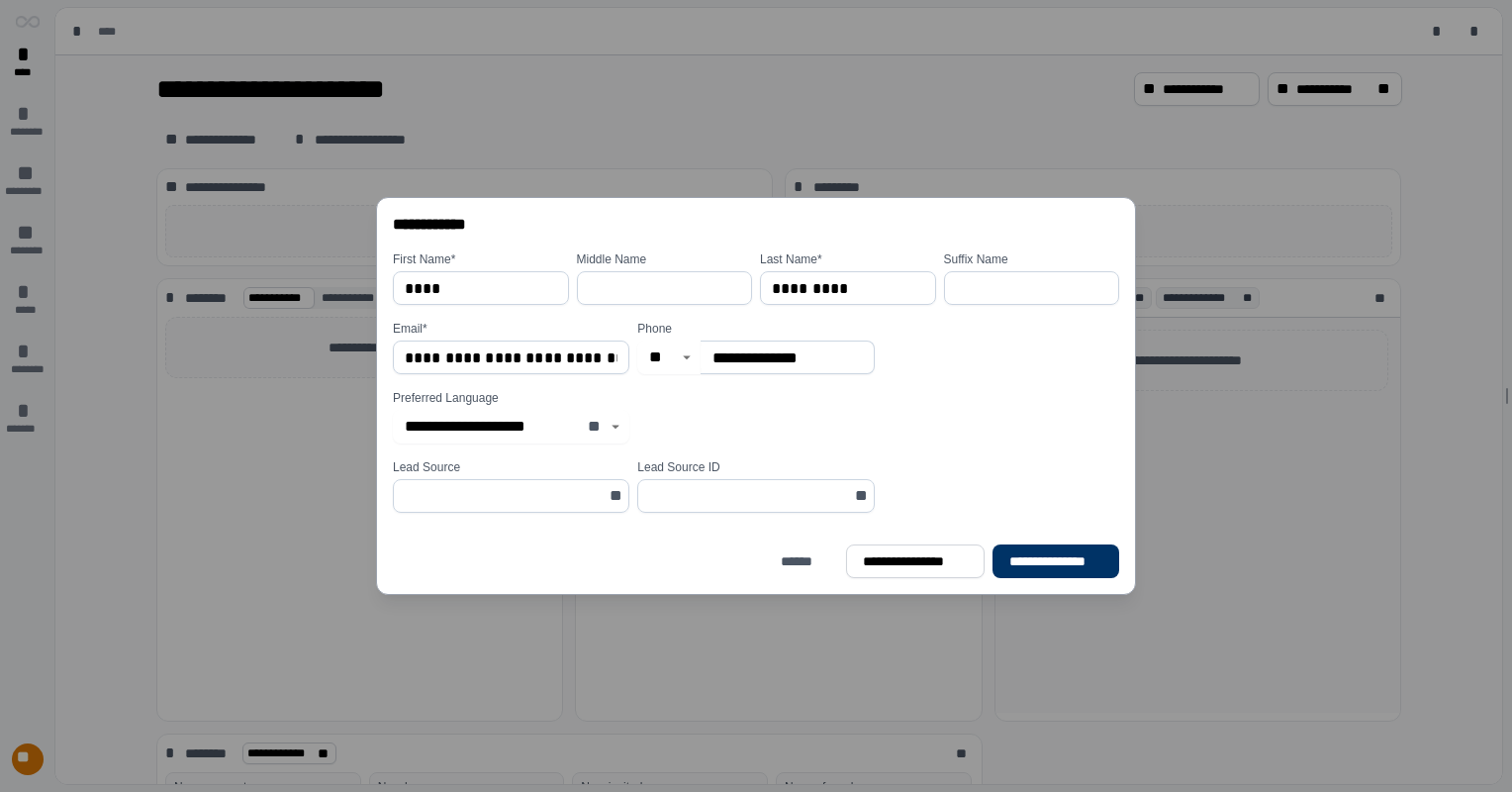 click 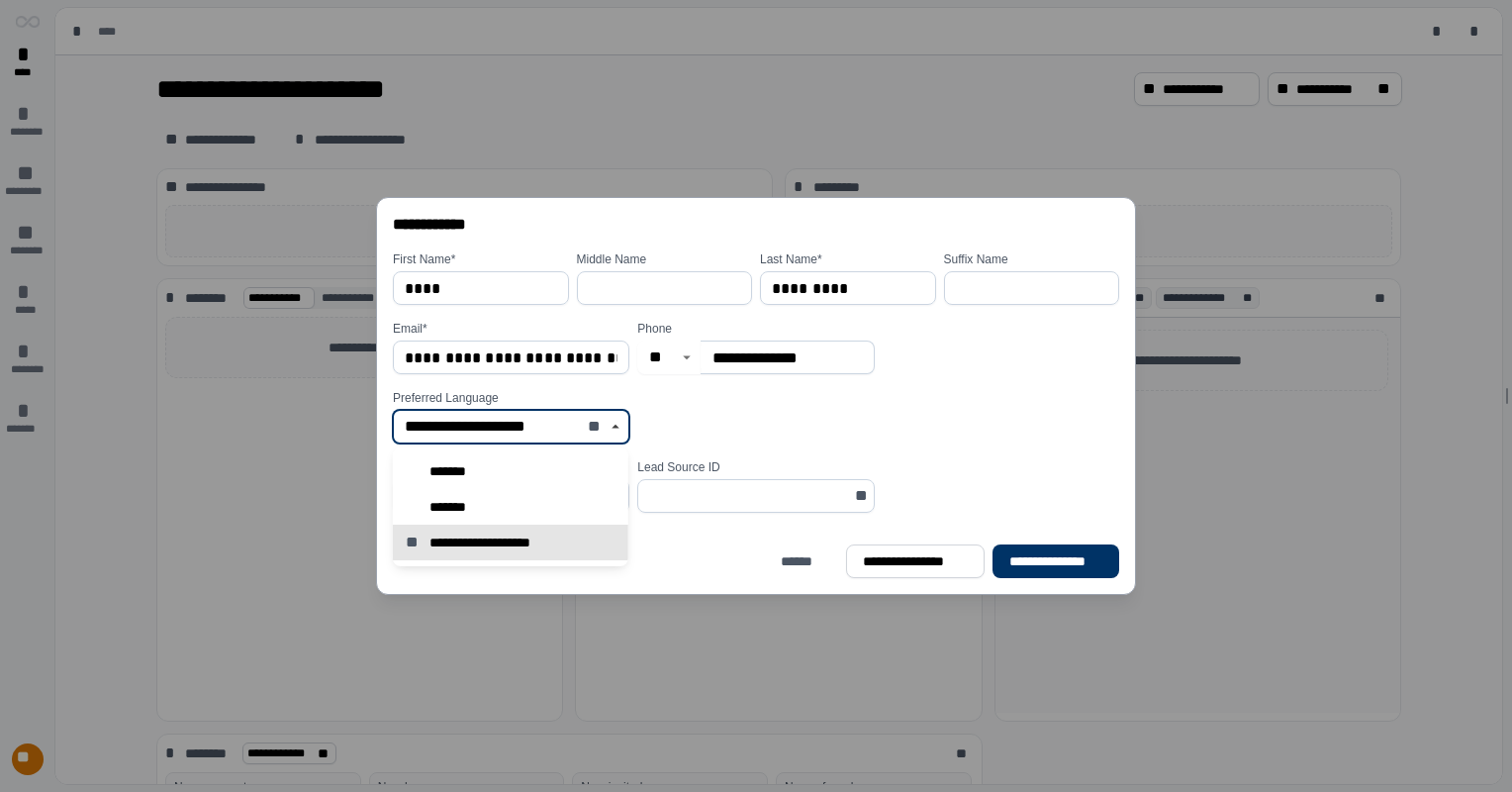 click 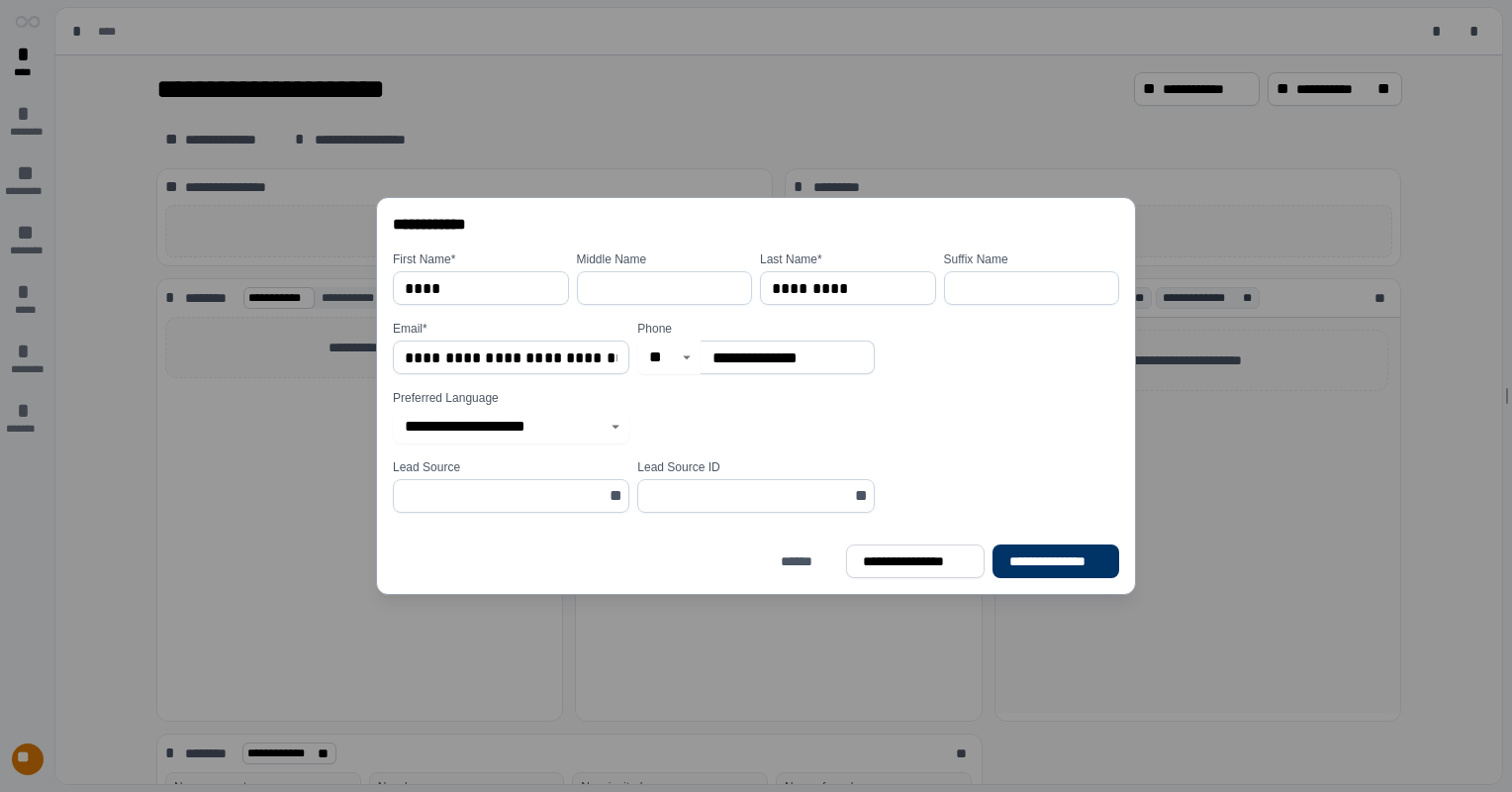 click on "**********" at bounding box center (760, 417) 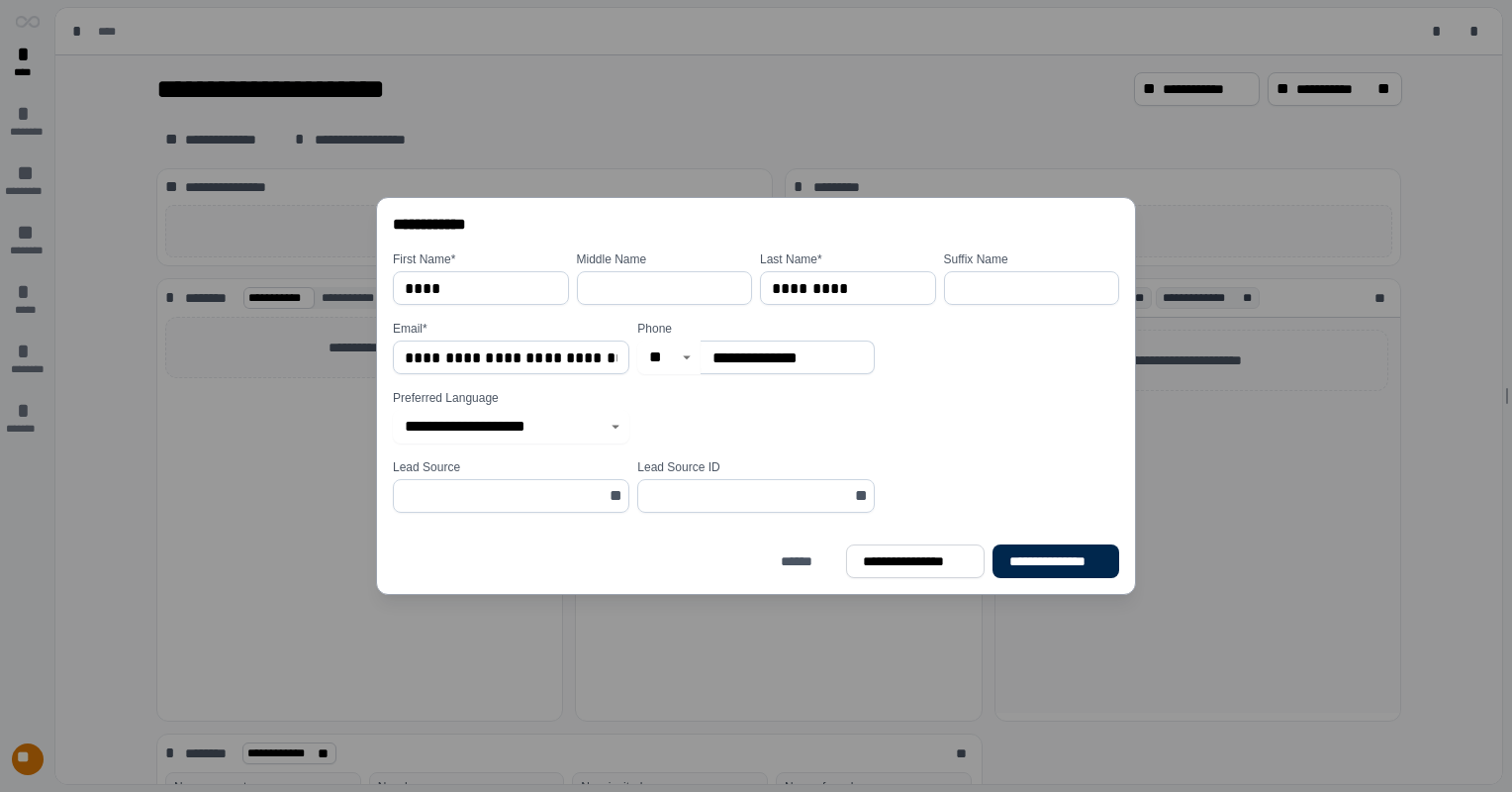 click on "**********" at bounding box center (1056, 561) 